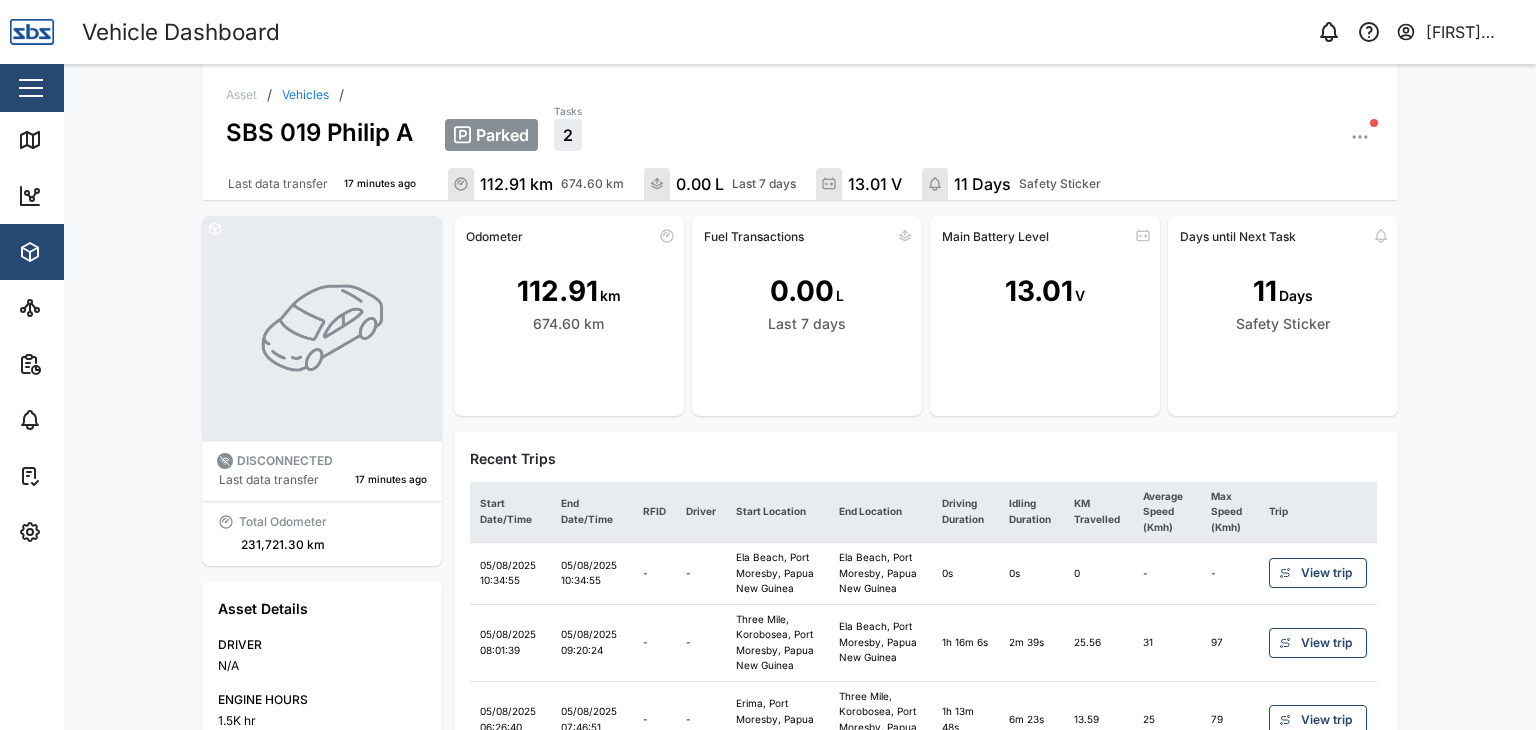 scroll, scrollTop: 0, scrollLeft: 0, axis: both 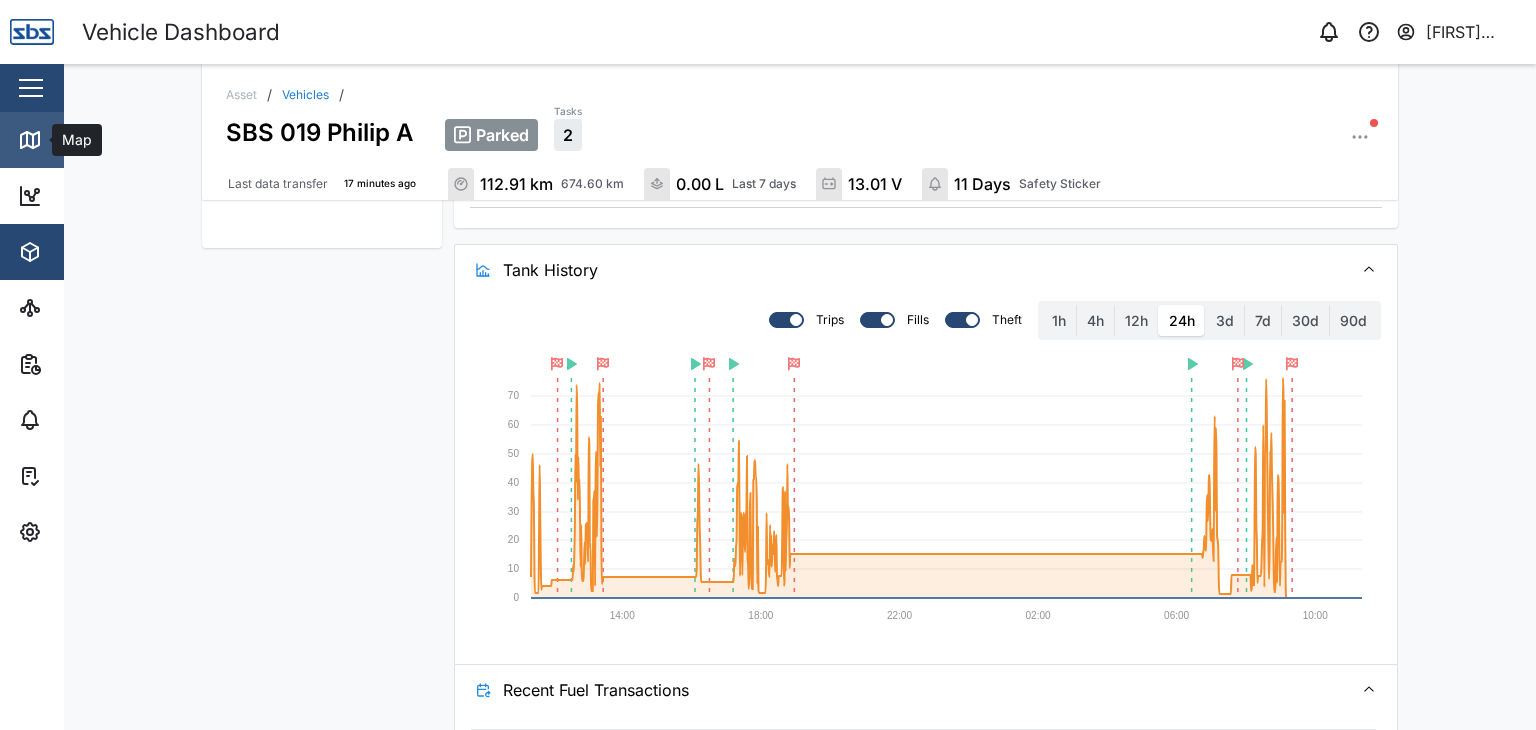 click 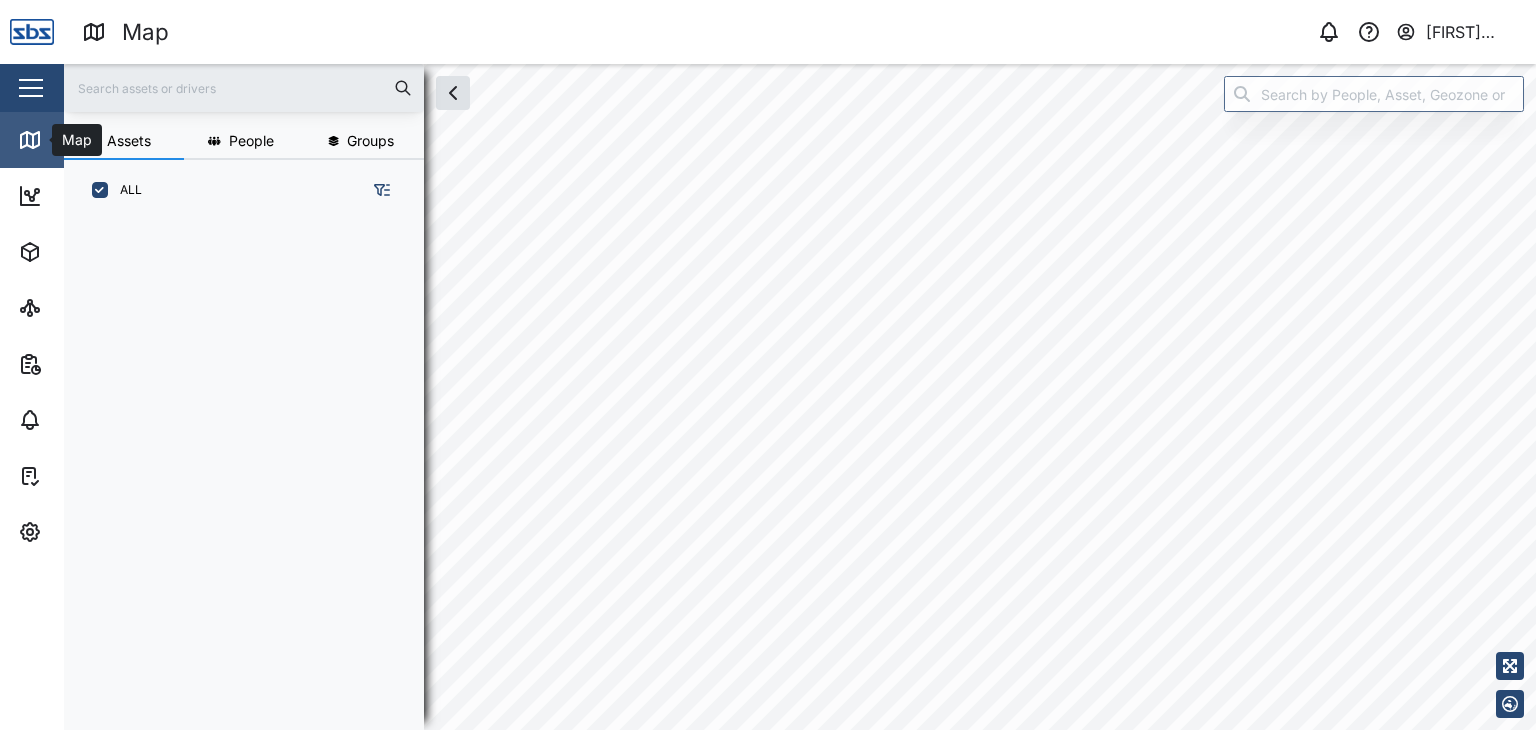 scroll, scrollTop: 16, scrollLeft: 16, axis: both 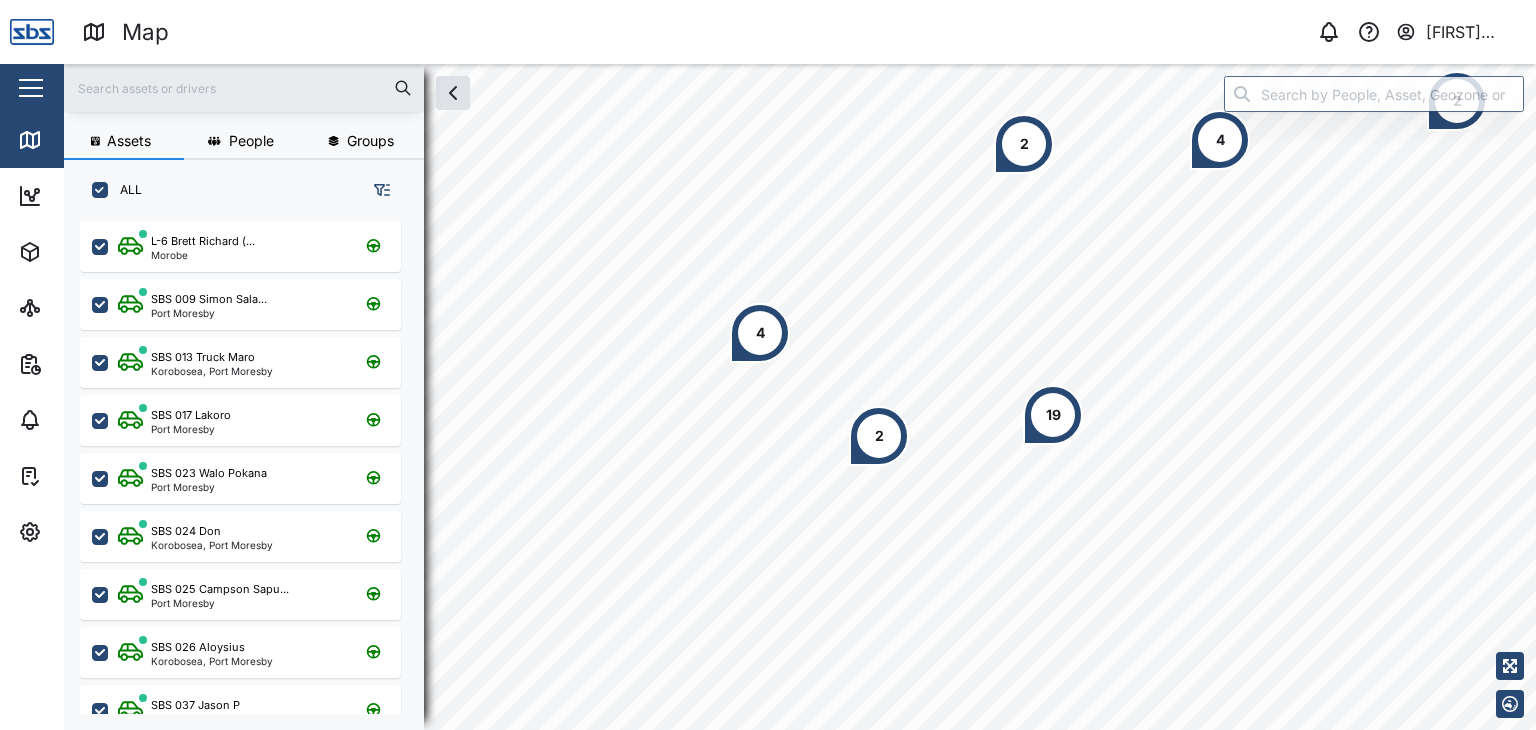 click at bounding box center (244, 88) 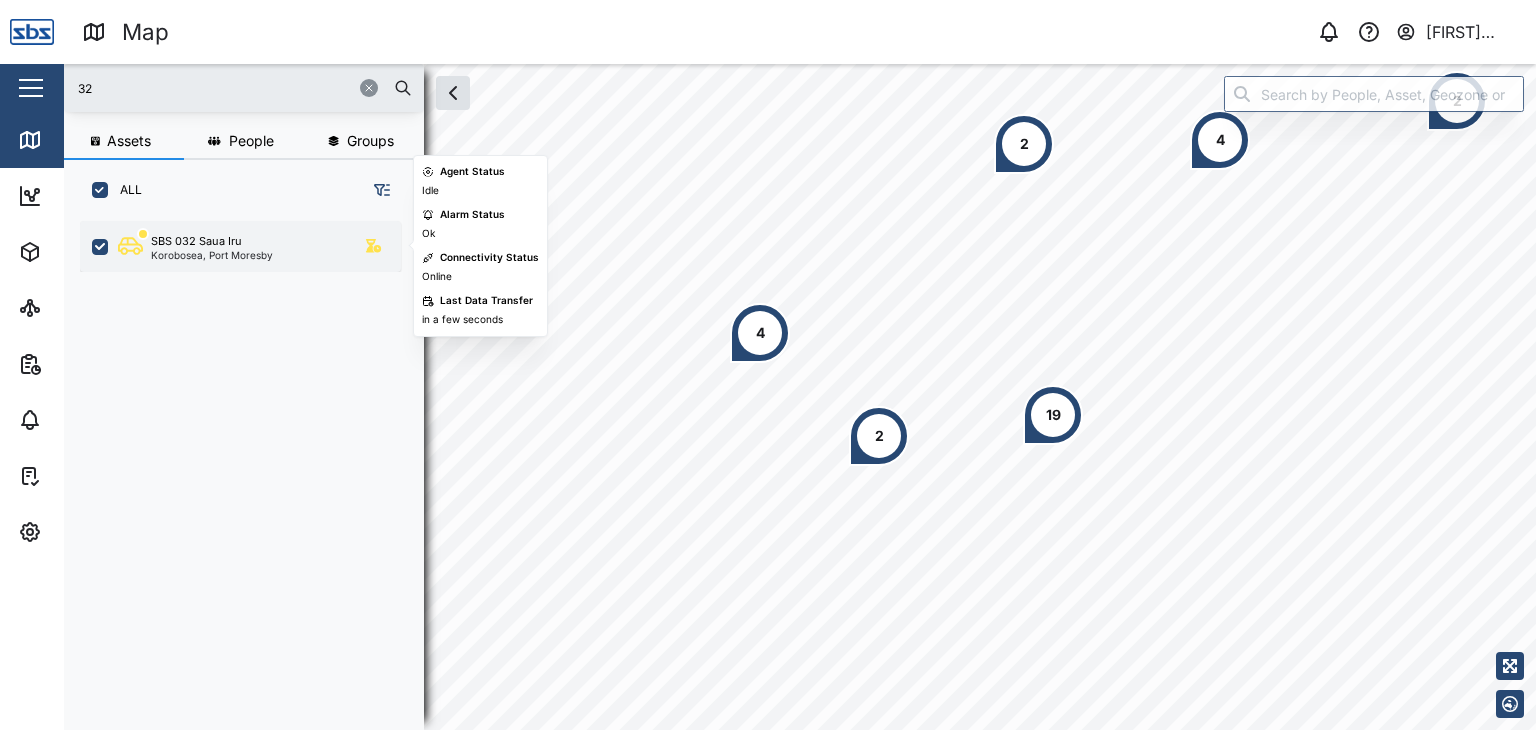 click on "Korobosea,
Port Moresby" at bounding box center [212, 255] 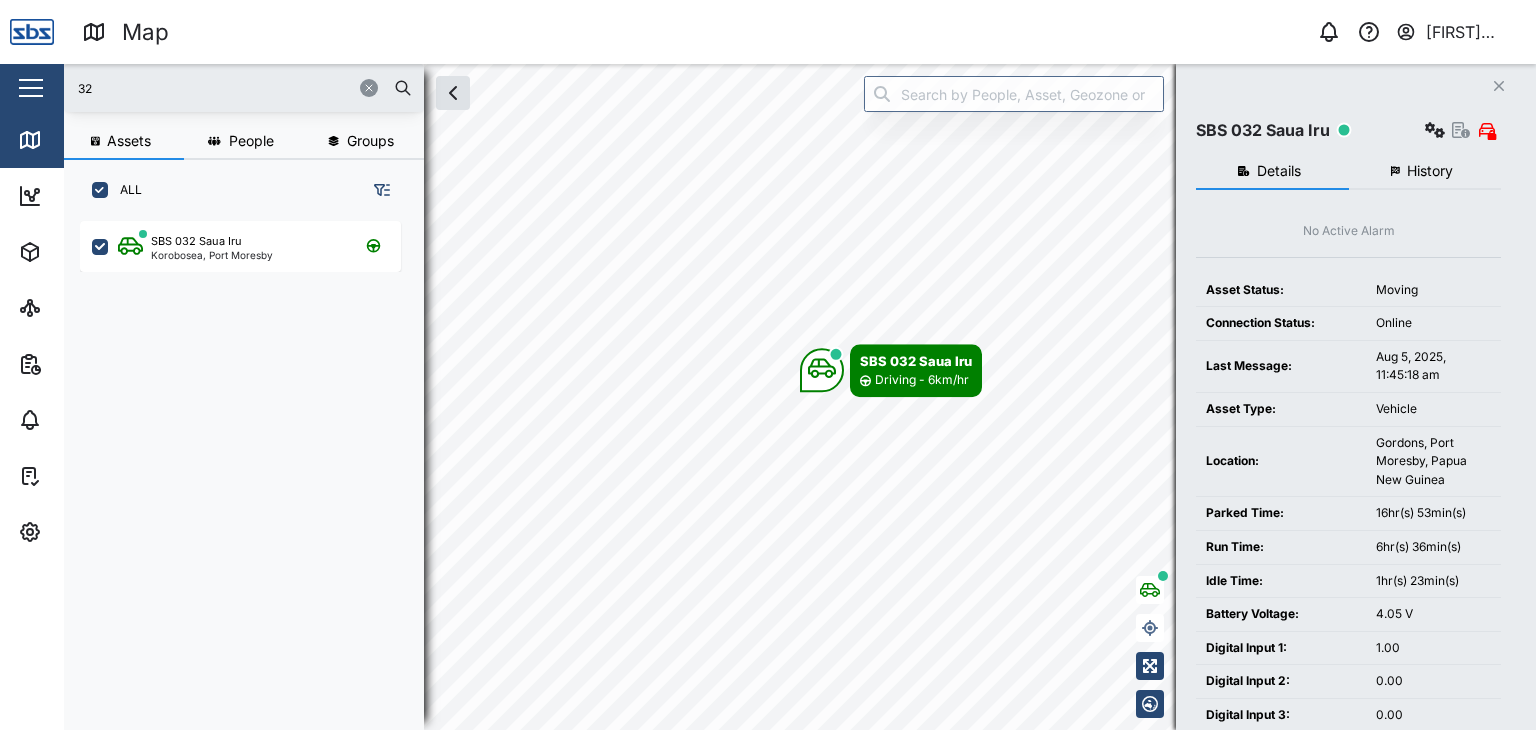 drag, startPoint x: 136, startPoint y: 97, endPoint x: 61, endPoint y: 78, distance: 77.36925 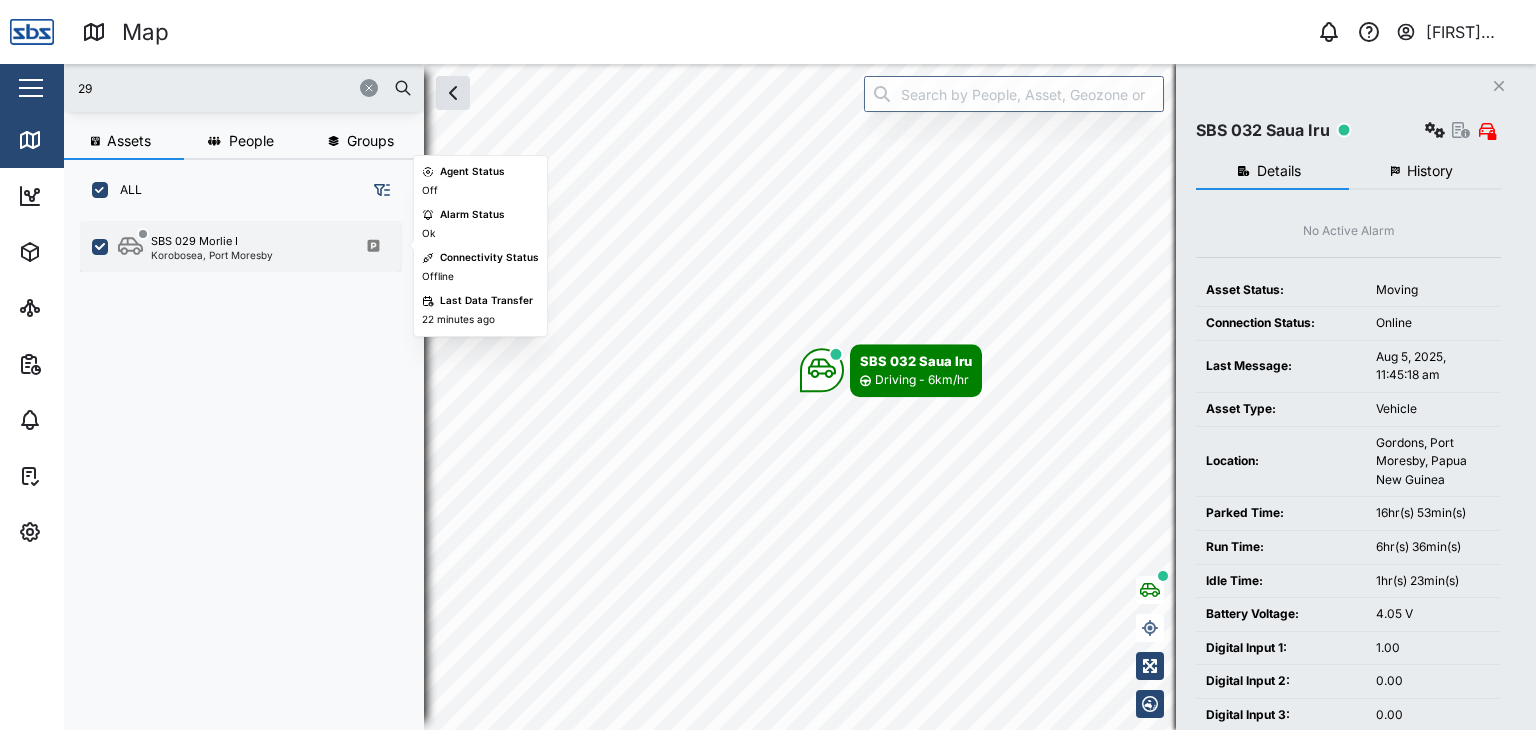 click on "Korobosea,
Port Moresby" at bounding box center (212, 255) 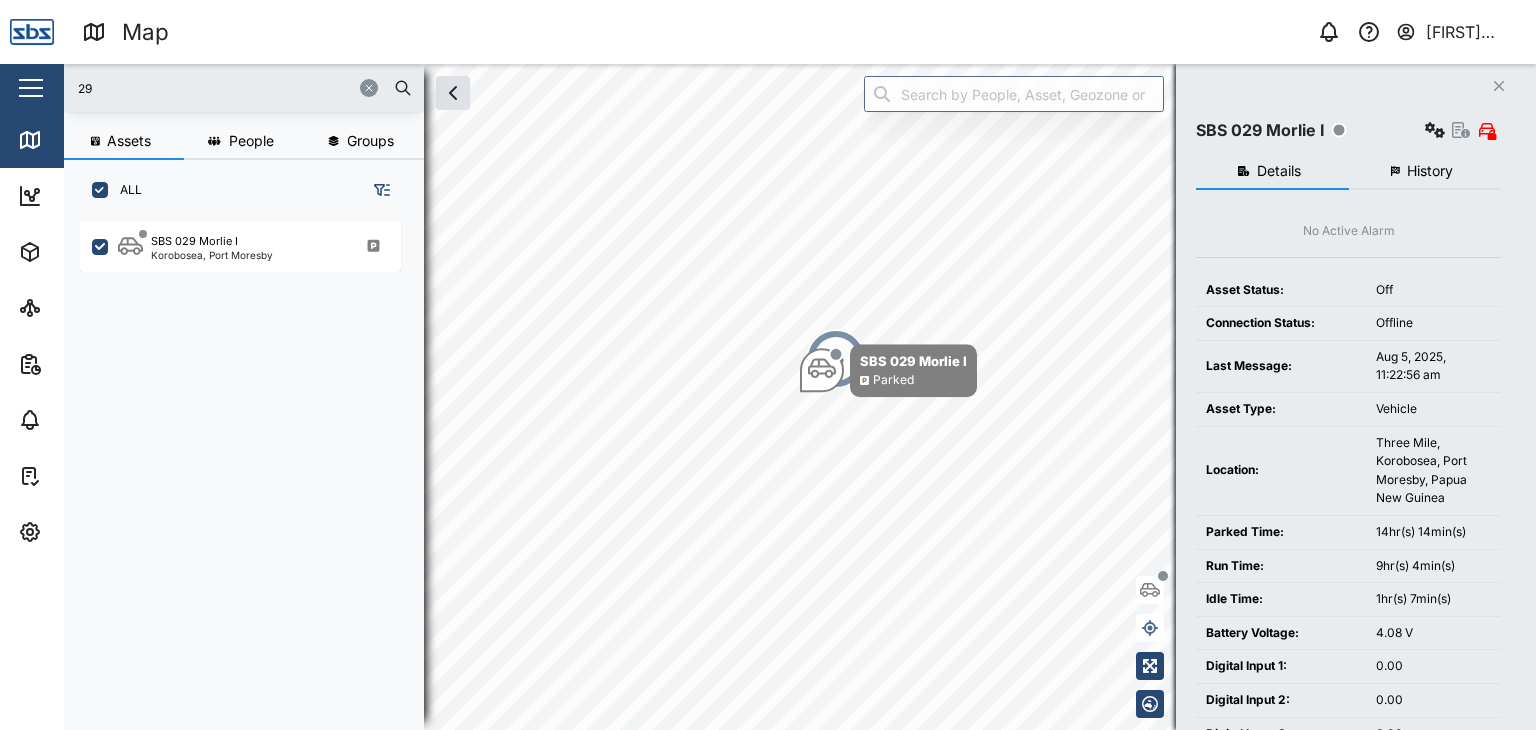 drag, startPoint x: 126, startPoint y: 84, endPoint x: 62, endPoint y: 81, distance: 64.070274 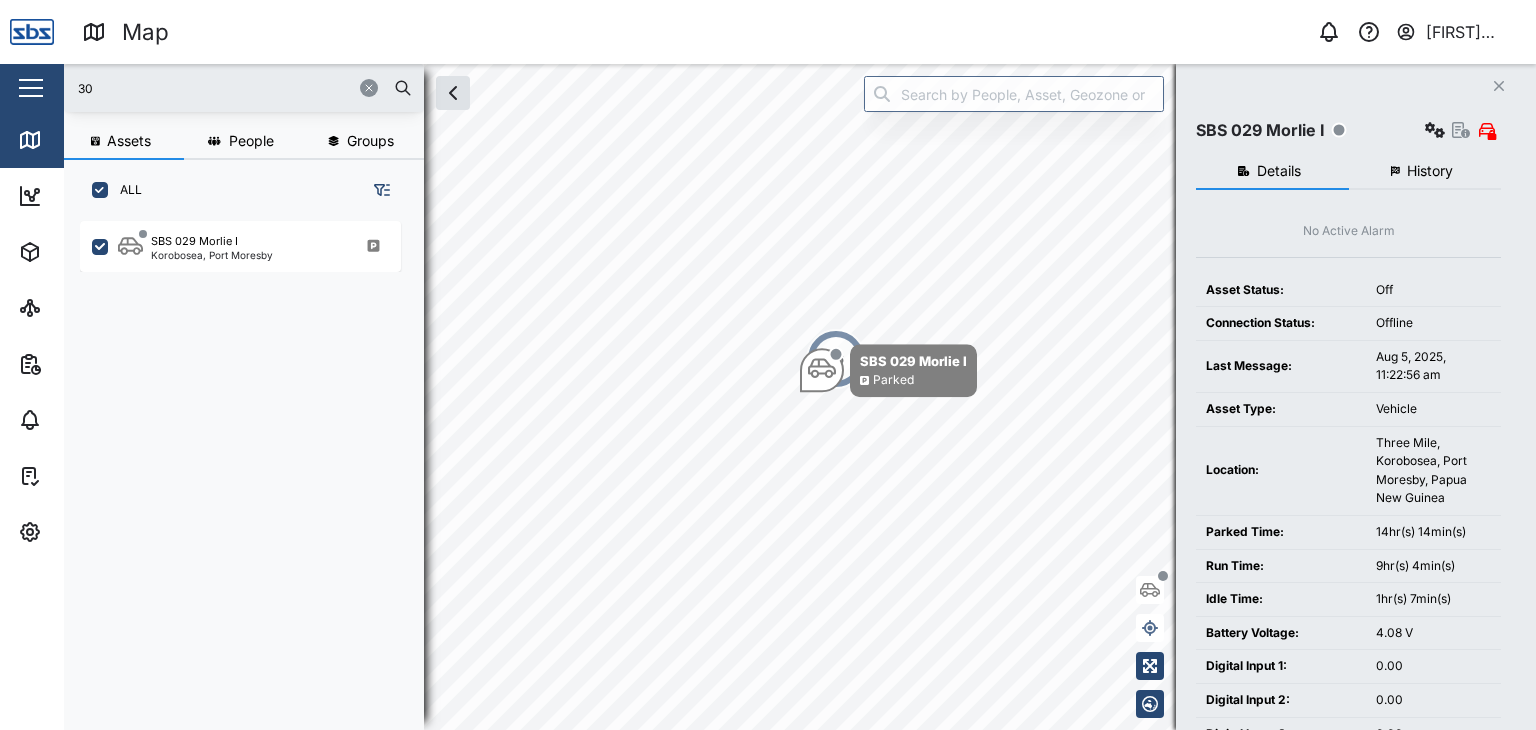 type on "30" 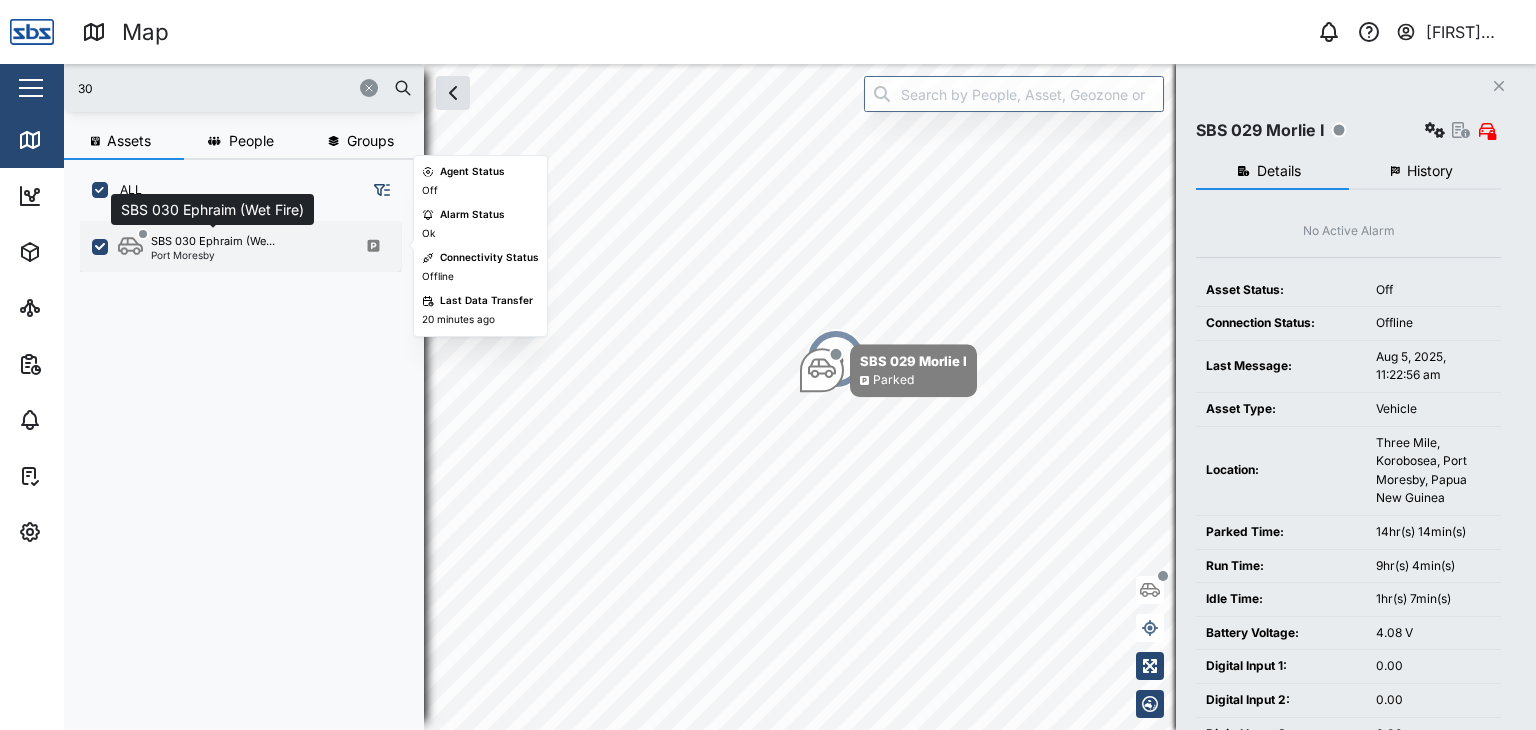 click on "SBS 030  Ephraim (We..." at bounding box center [213, 241] 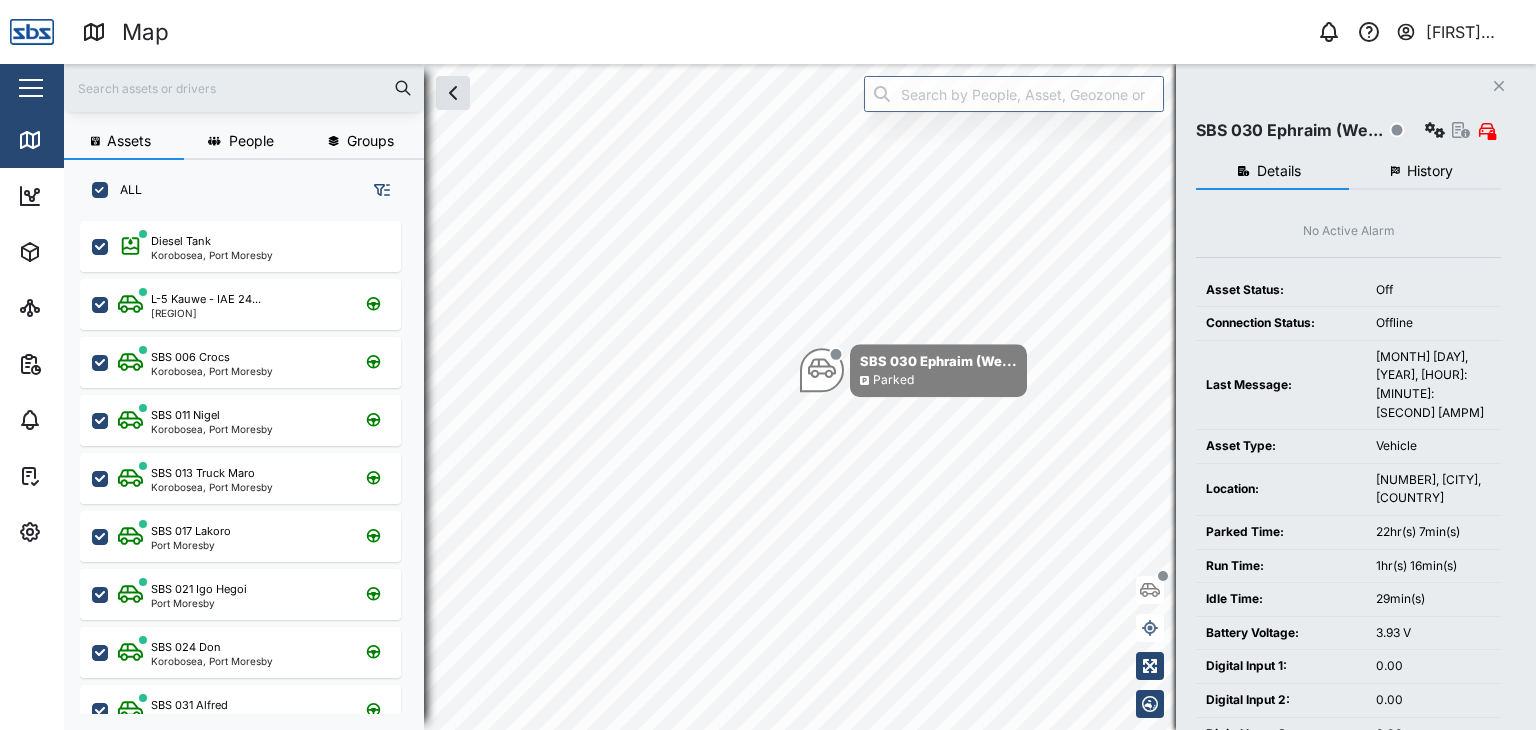 scroll, scrollTop: 0, scrollLeft: 0, axis: both 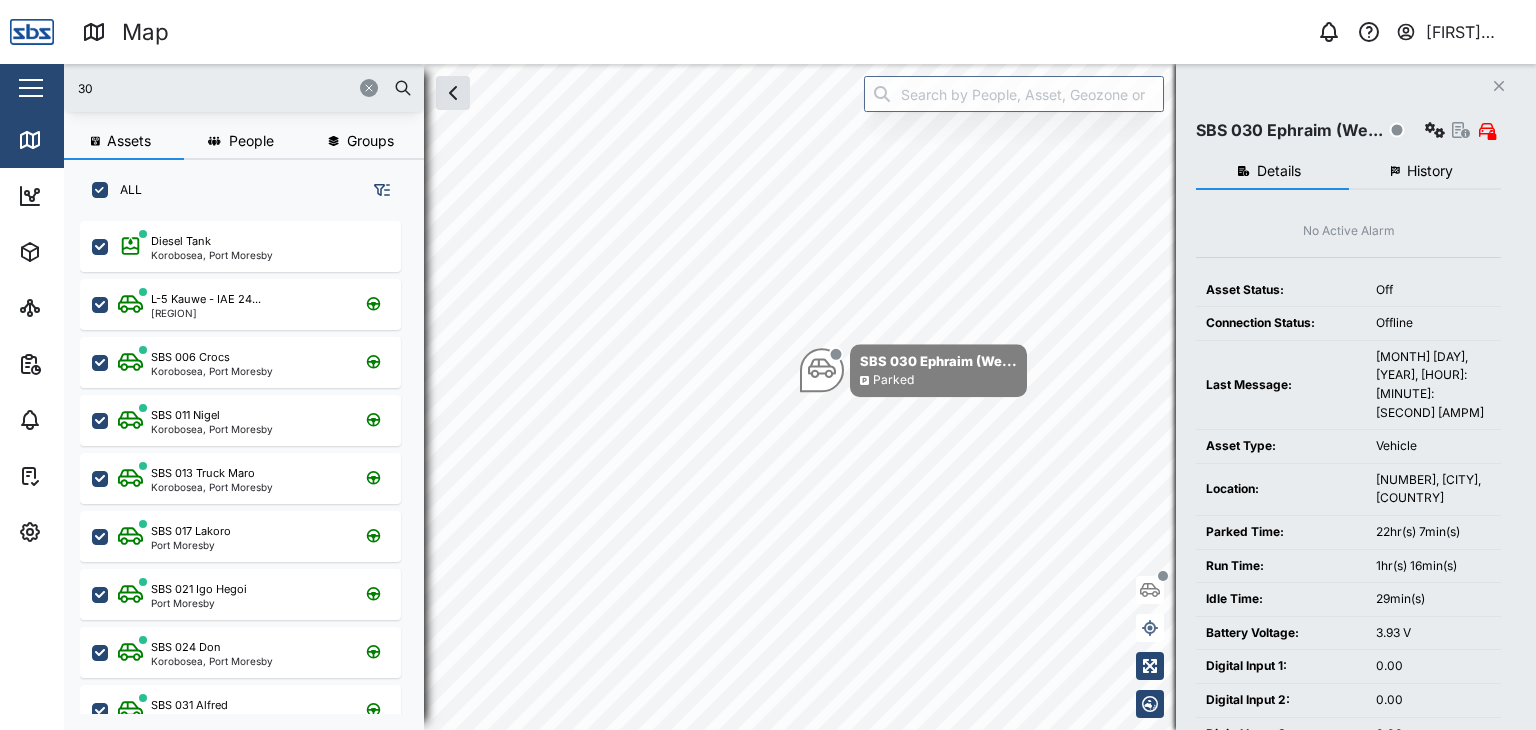 type on "30" 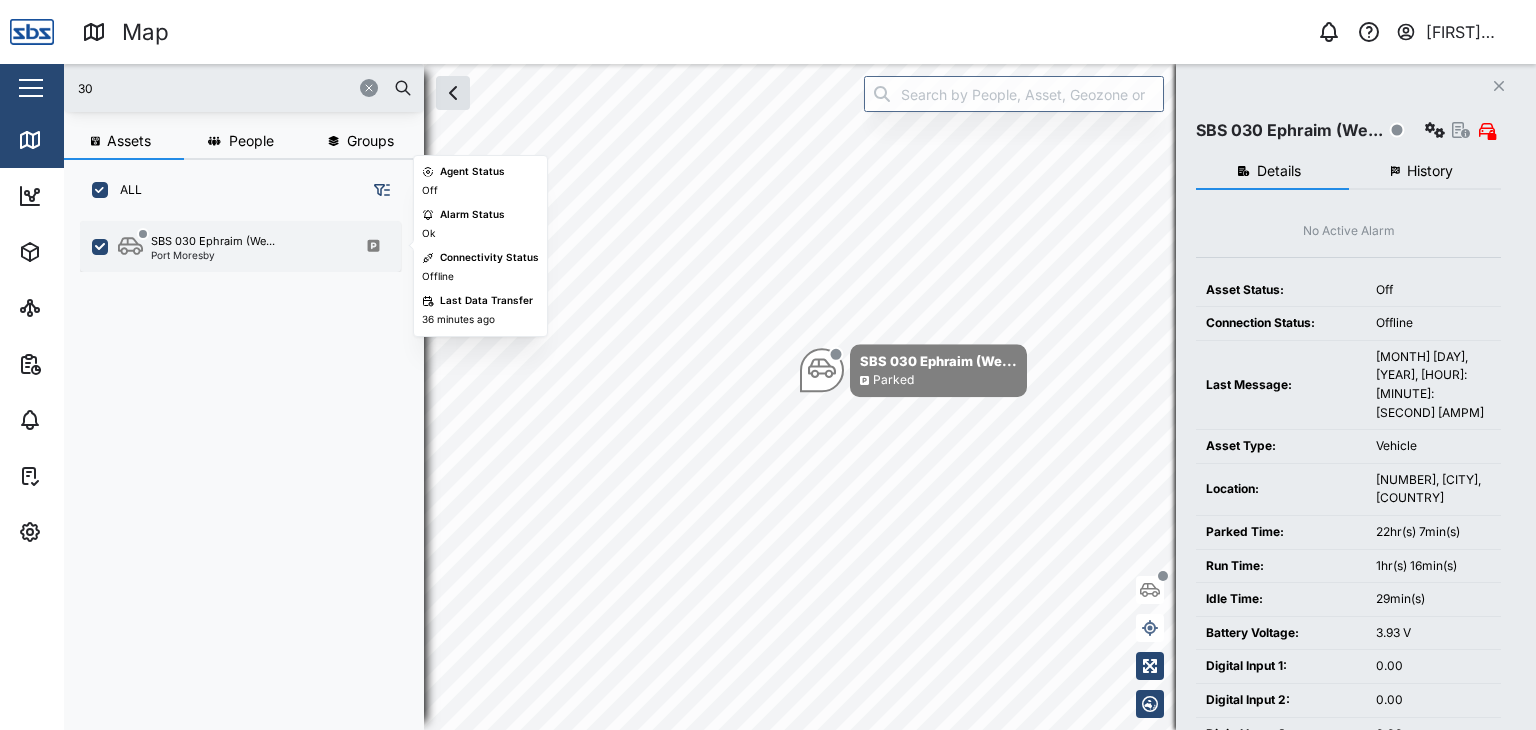 click on "Port Moresby" at bounding box center (213, 255) 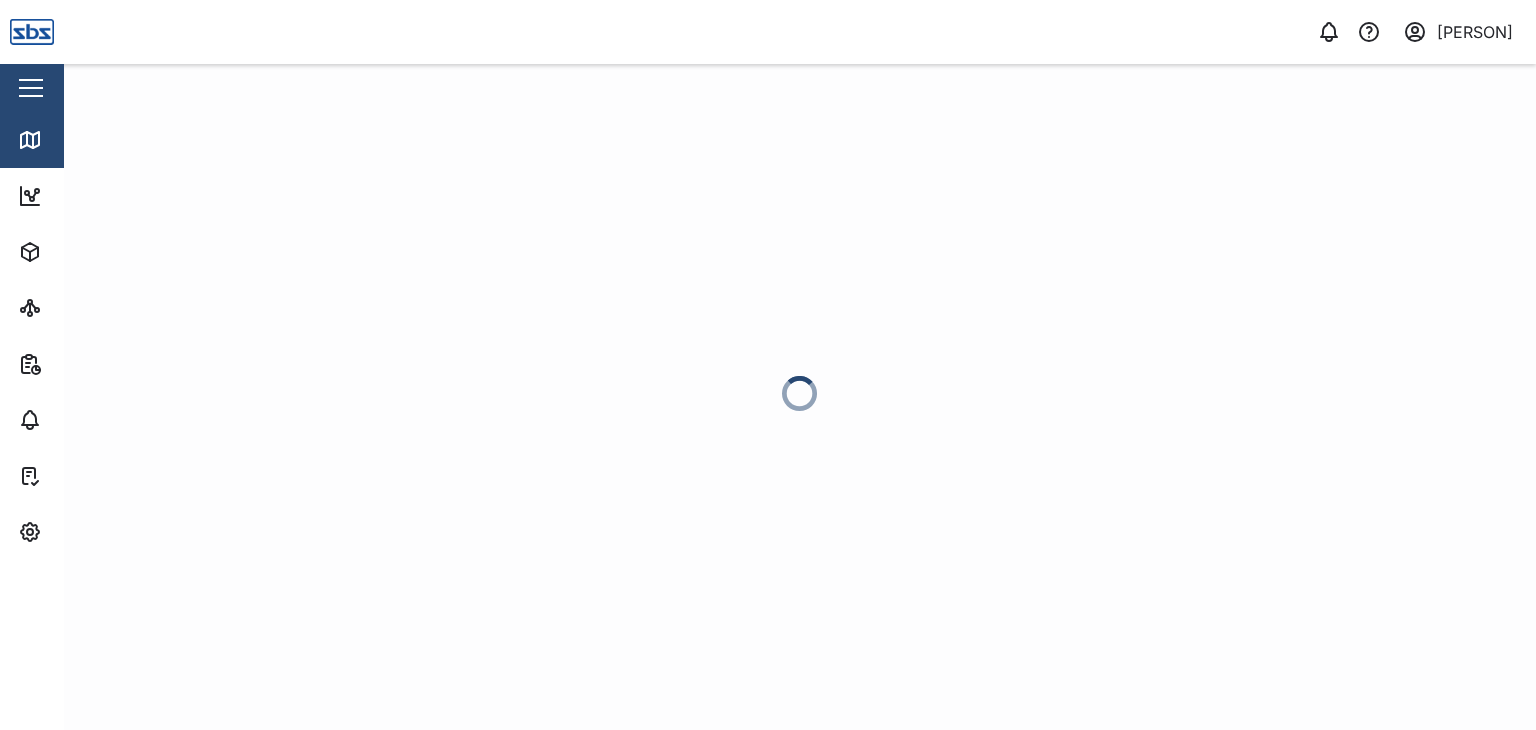 scroll, scrollTop: 0, scrollLeft: 0, axis: both 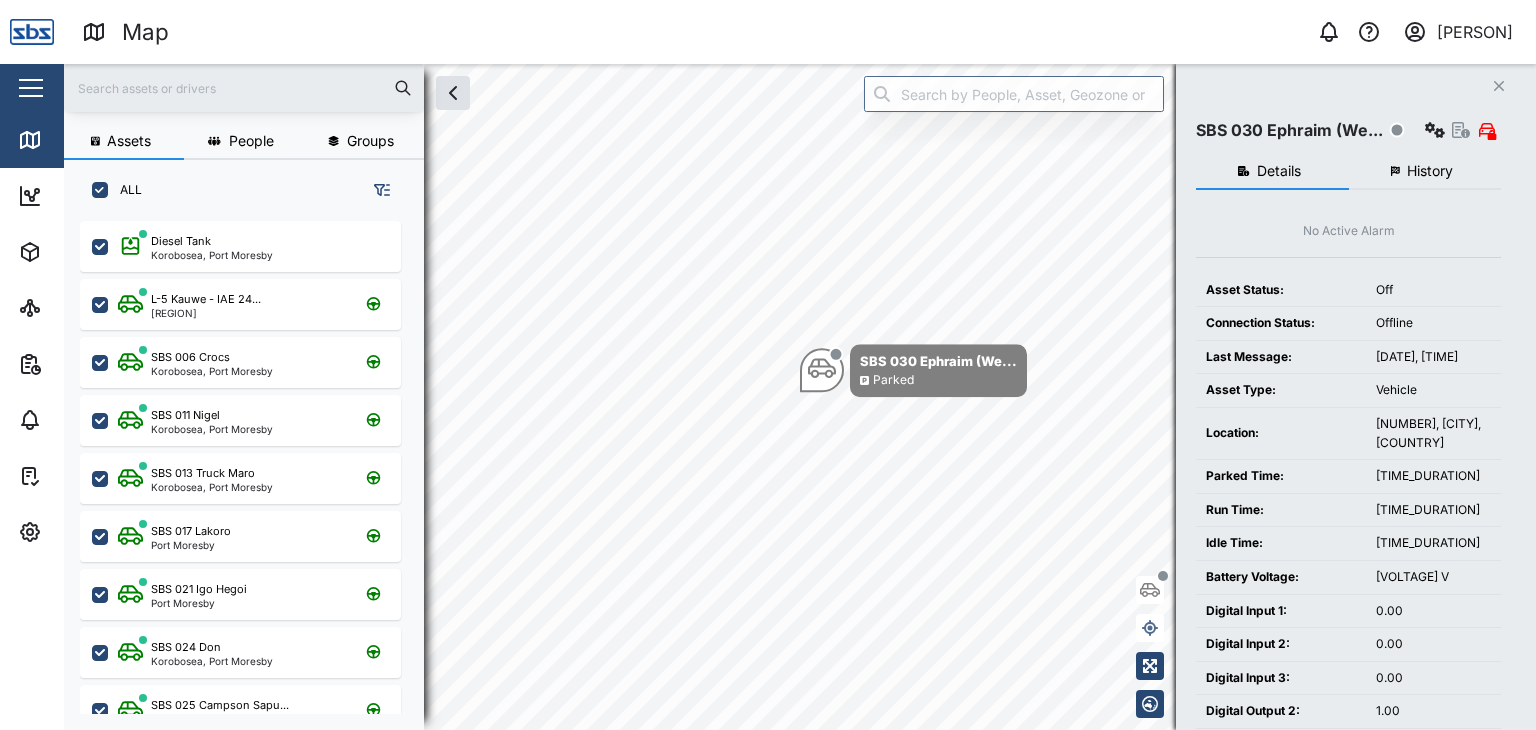 click at bounding box center (244, 88) 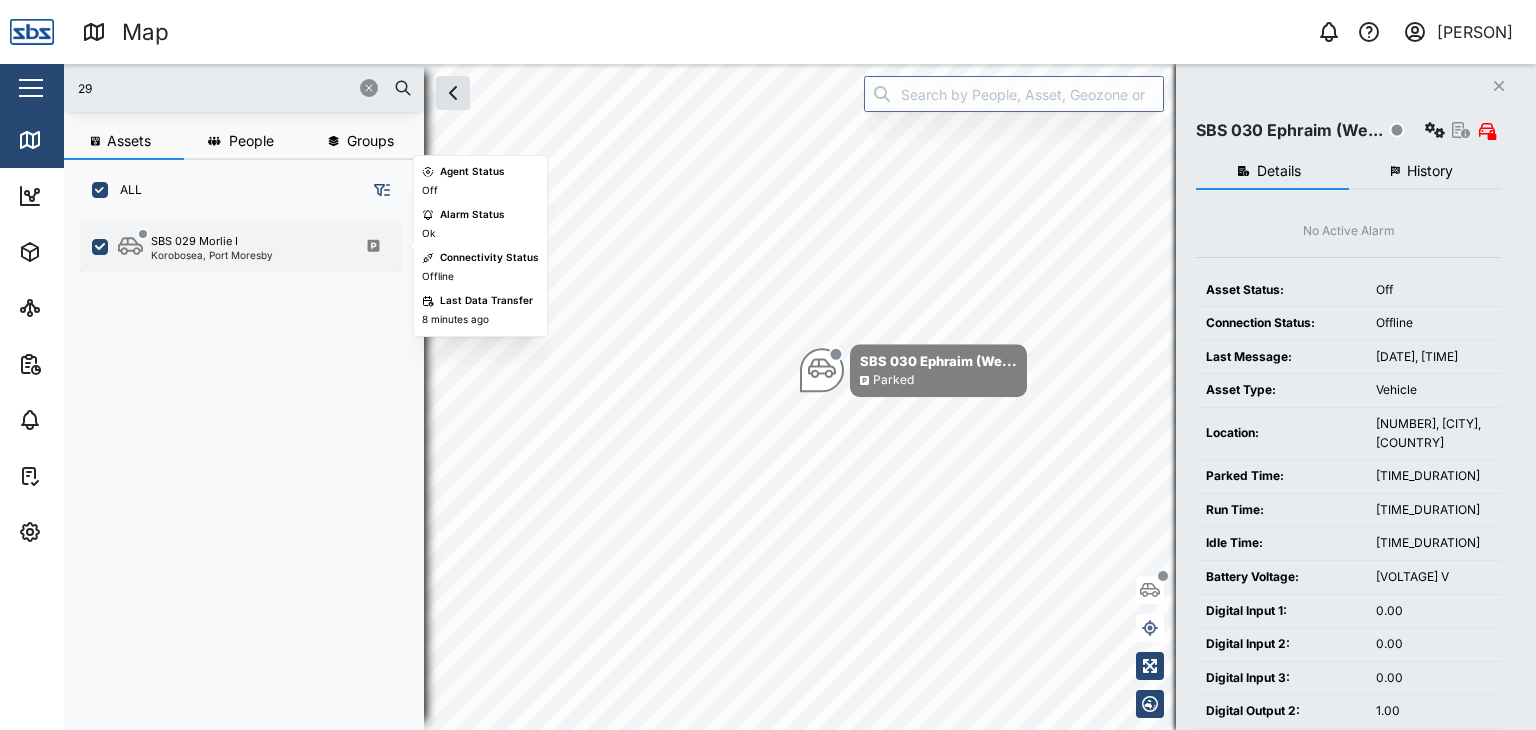 click on "SBS 029 Morlie I Korobosea, Port Moresby" at bounding box center (240, 246) 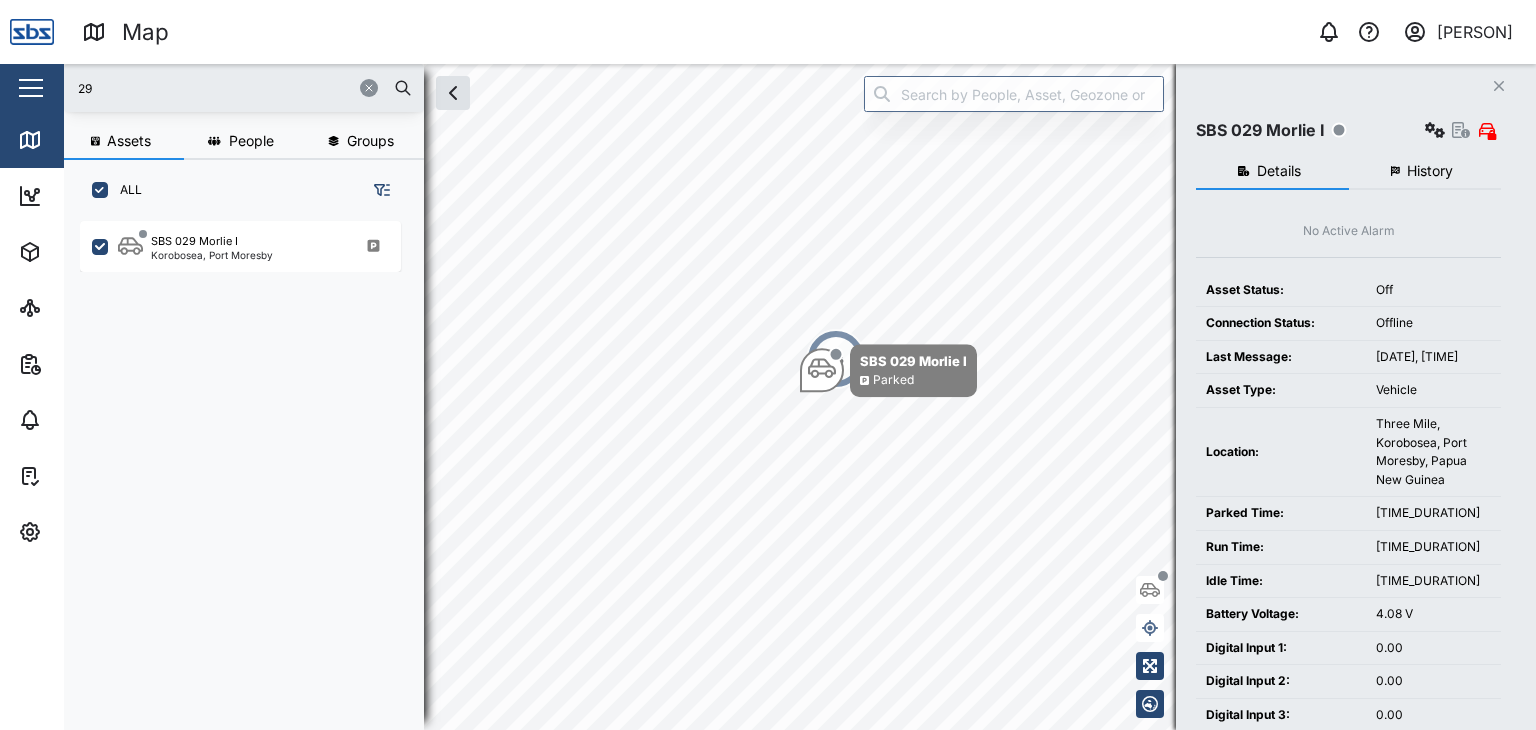 drag, startPoint x: 148, startPoint y: 90, endPoint x: 4, endPoint y: 81, distance: 144.28098 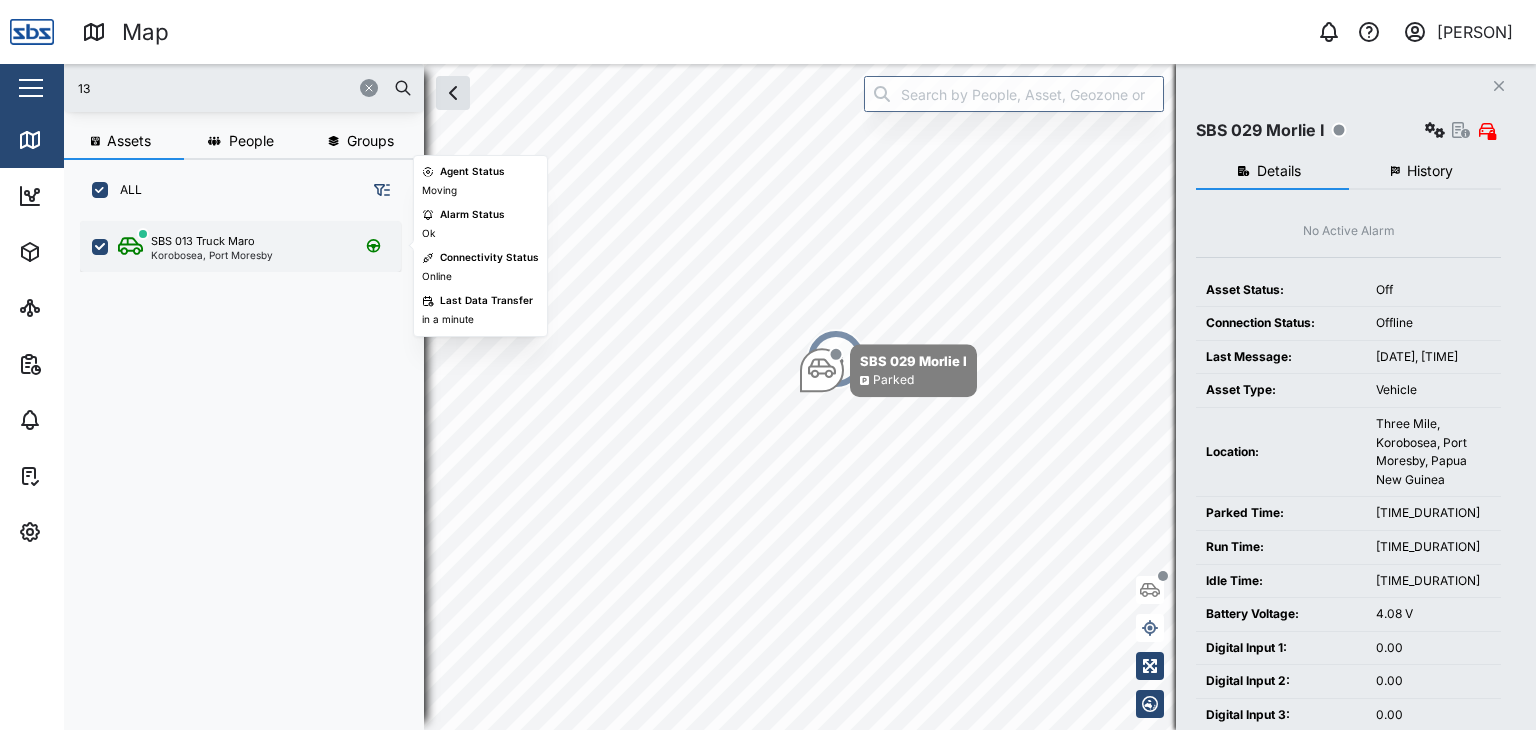 click on "Korobosea,
Port Moresby" at bounding box center [212, 255] 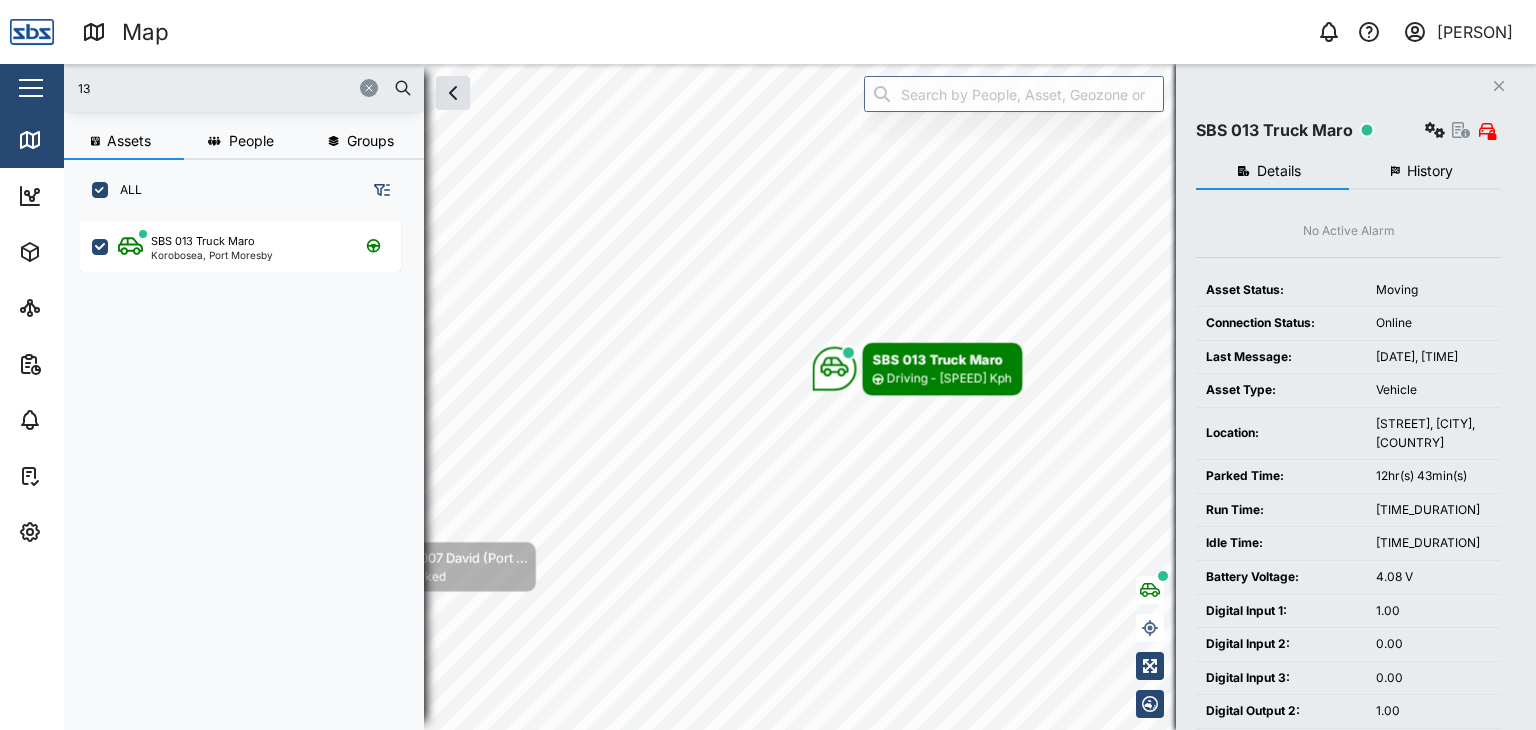 click on "13" at bounding box center [244, 88] 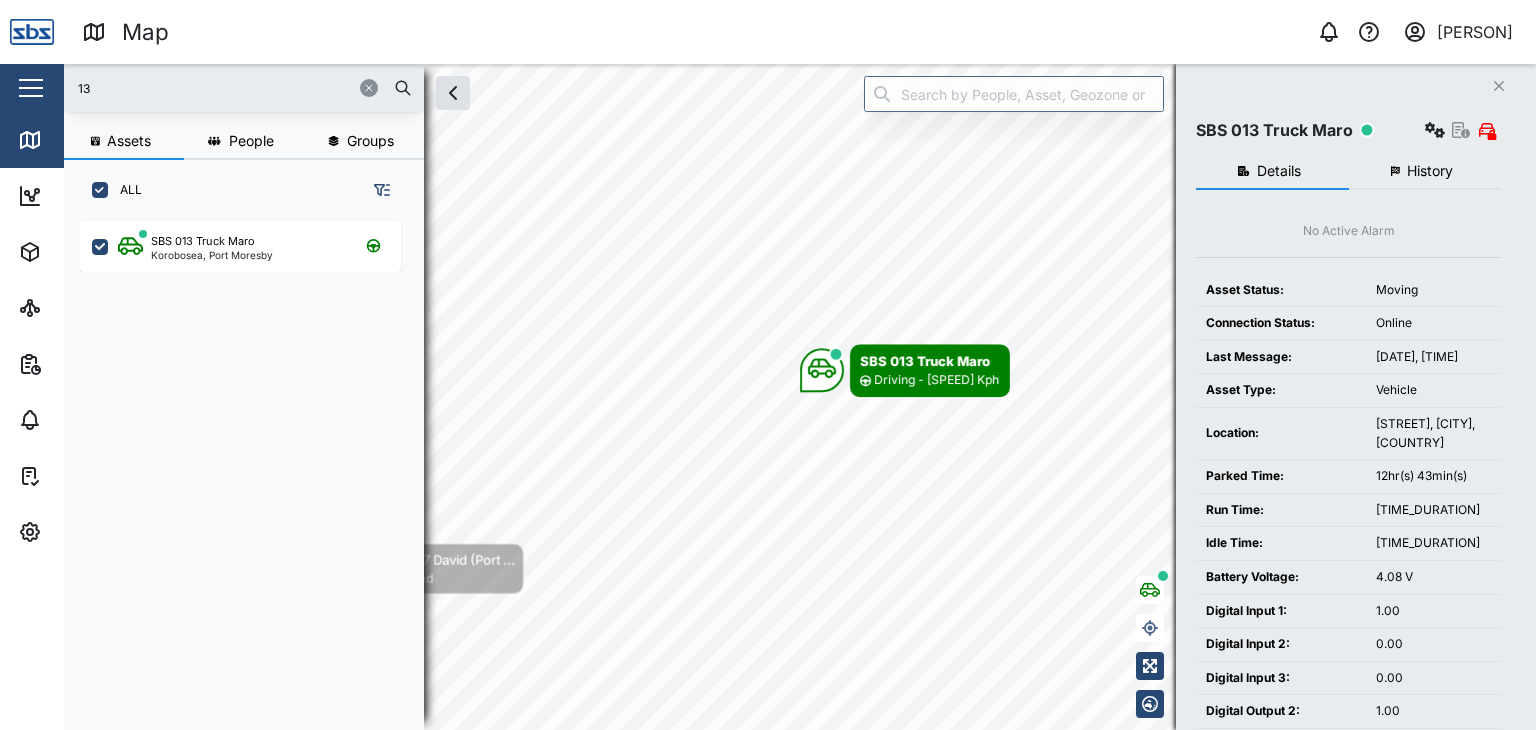 drag, startPoint x: 126, startPoint y: 97, endPoint x: 78, endPoint y: 99, distance: 48.04165 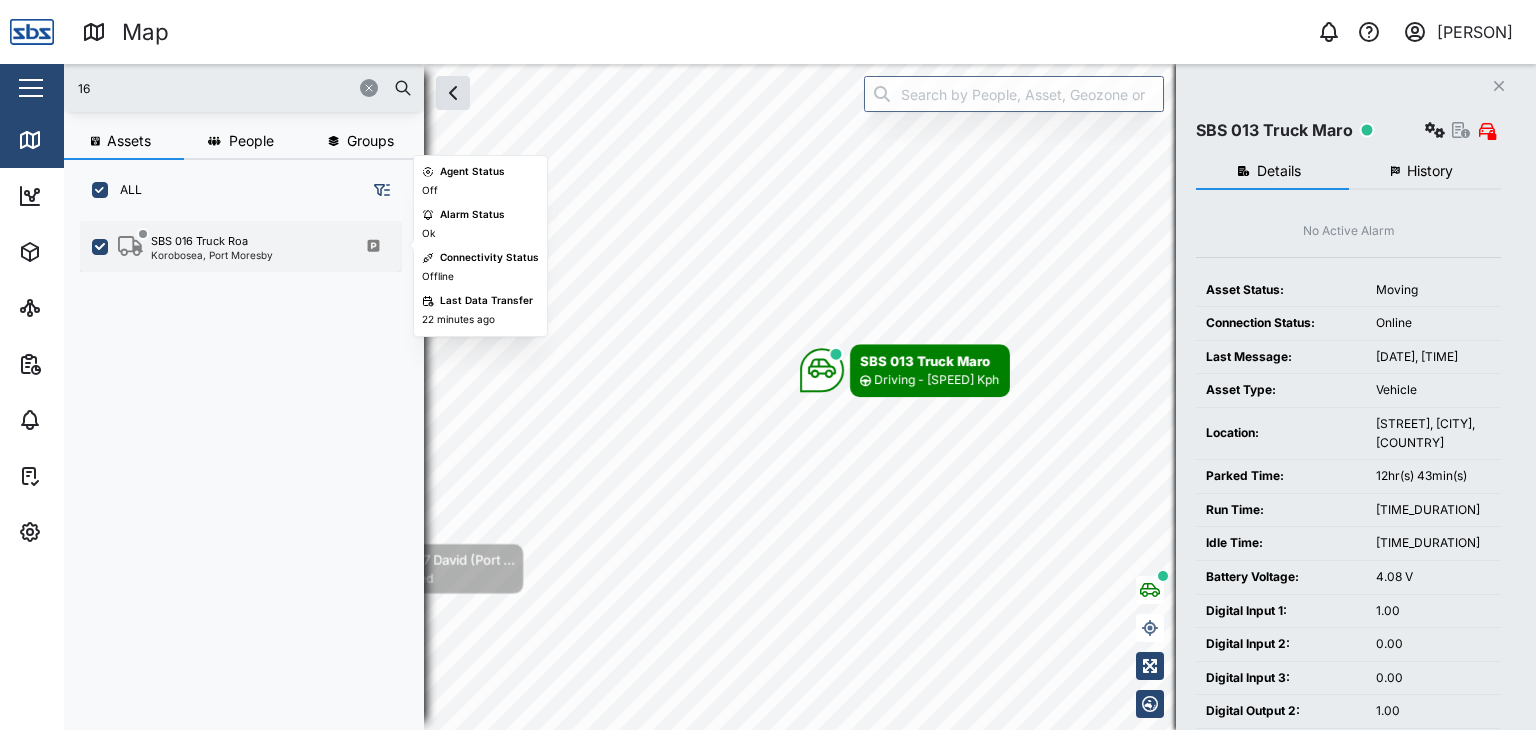 click on "Korobosea,
Port Moresby" at bounding box center [212, 255] 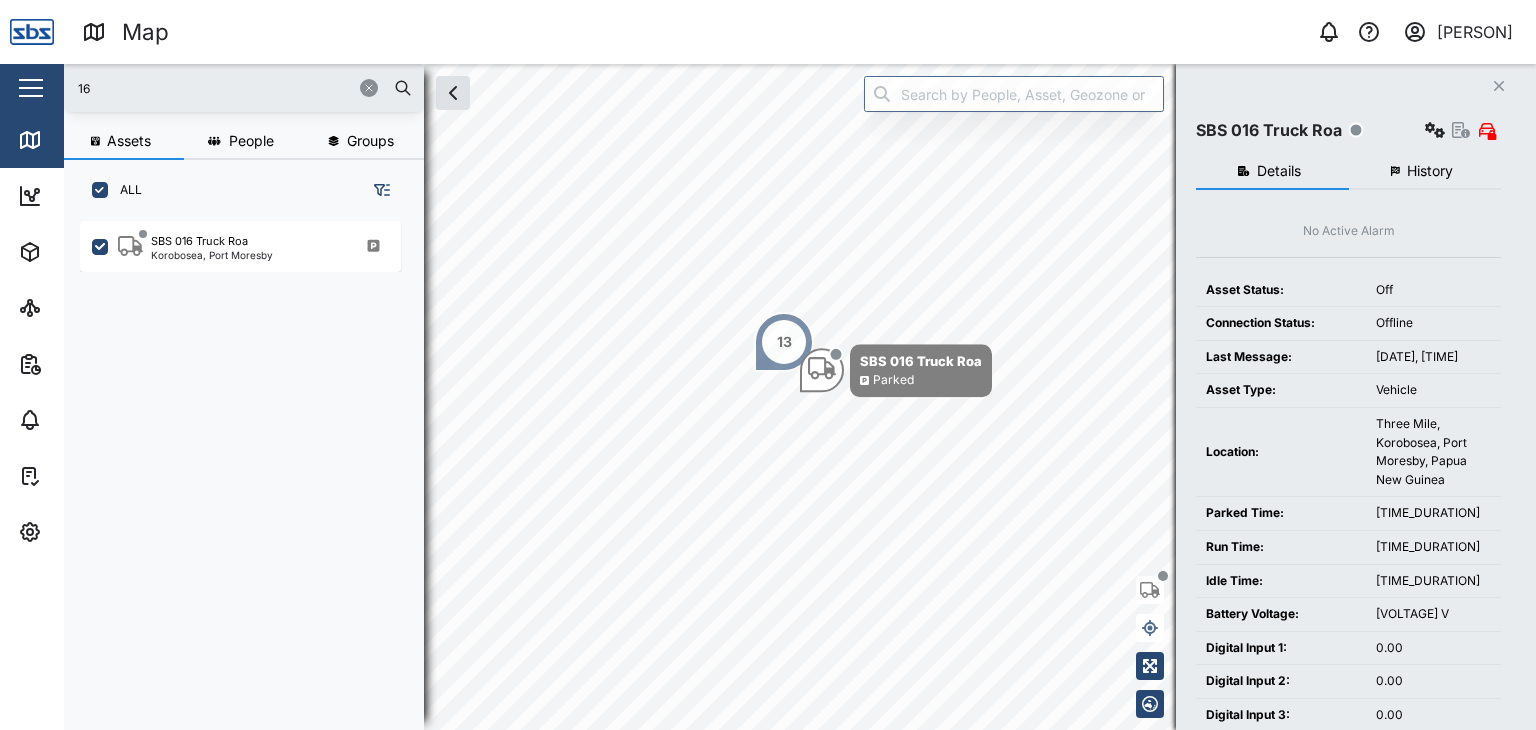 drag, startPoint x: 105, startPoint y: 89, endPoint x: 24, endPoint y: 93, distance: 81.09871 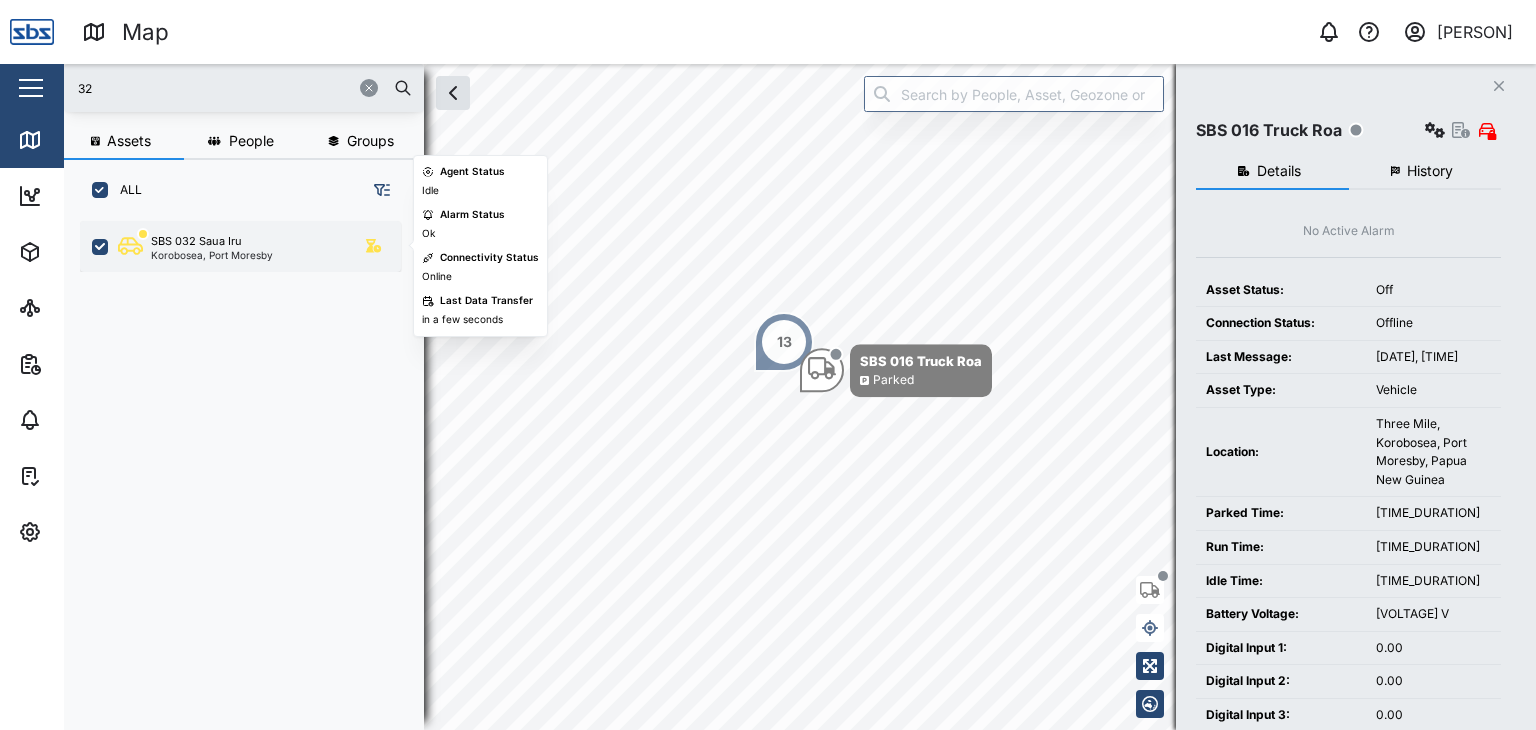 click on "Korobosea,
Port Moresby" at bounding box center [212, 255] 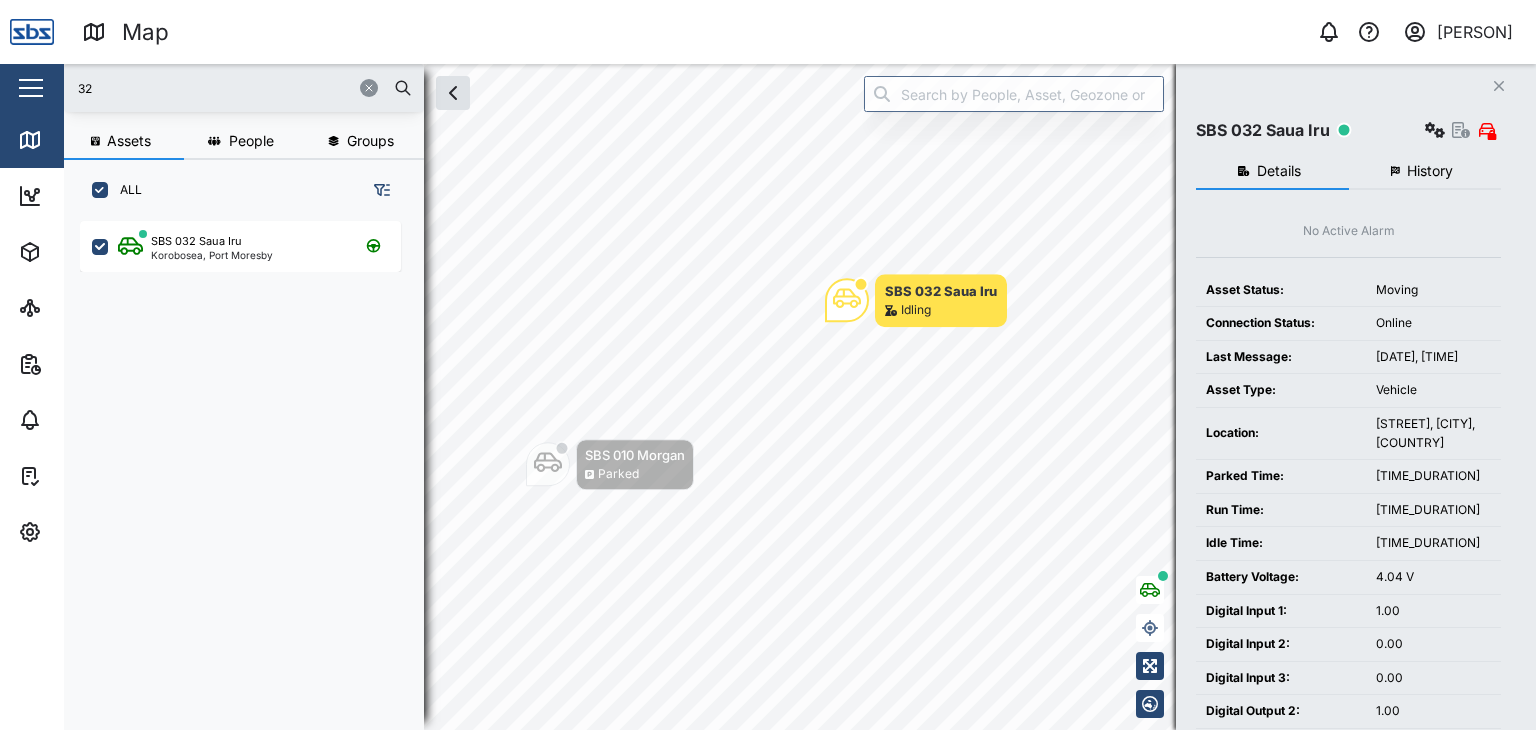 drag, startPoint x: 129, startPoint y: 89, endPoint x: 49, endPoint y: 96, distance: 80.305664 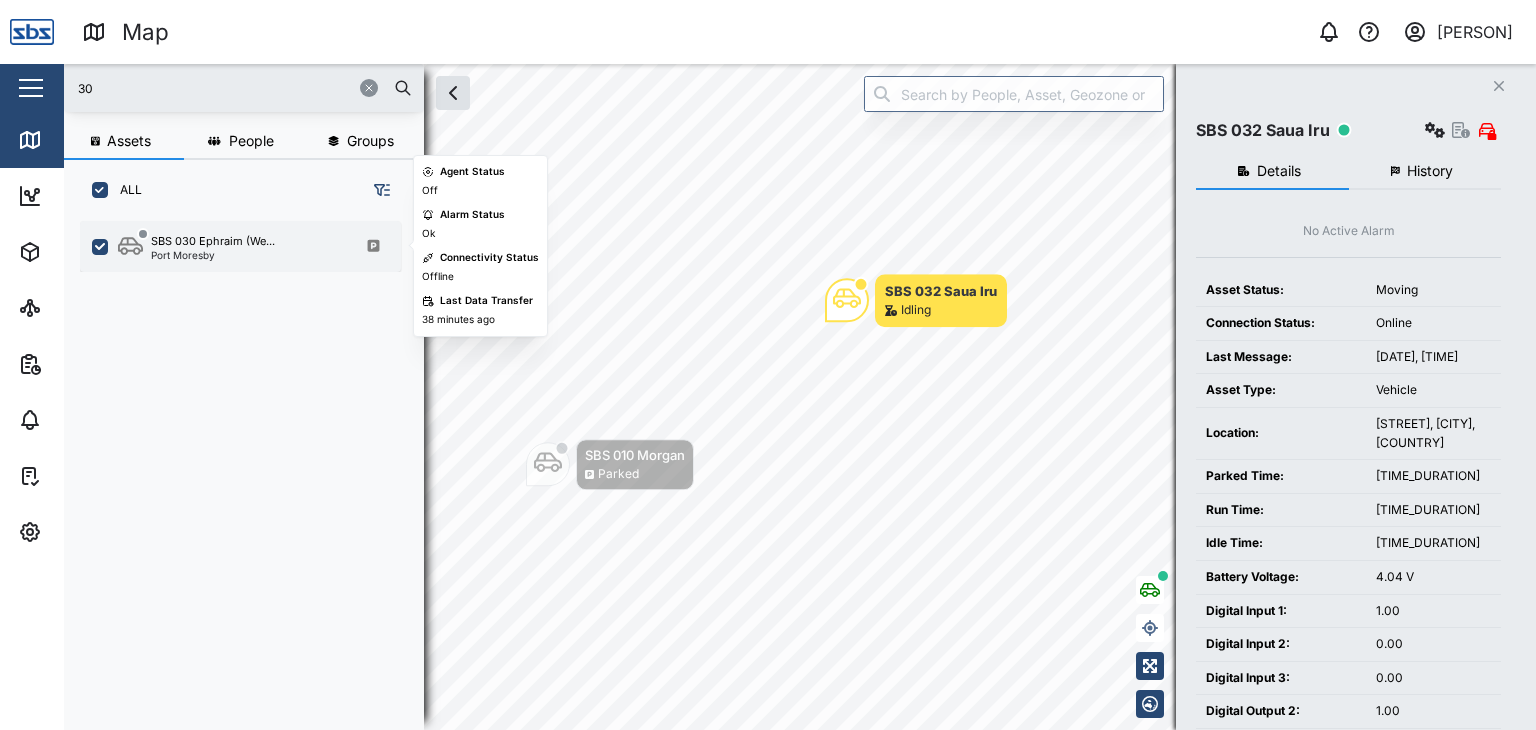 click on "Port Moresby" at bounding box center [213, 255] 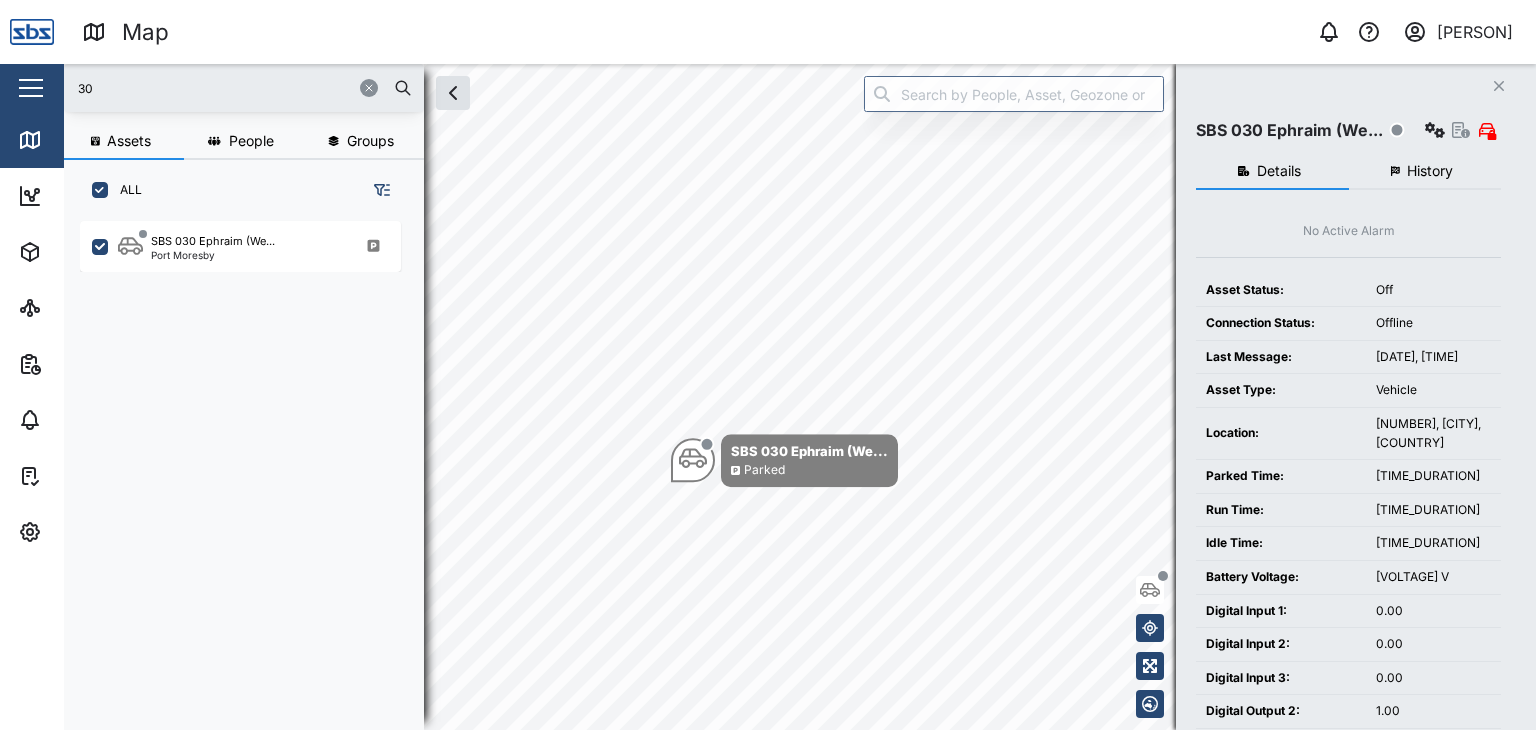 drag, startPoint x: 107, startPoint y: 97, endPoint x: 71, endPoint y: 95, distance: 36.05551 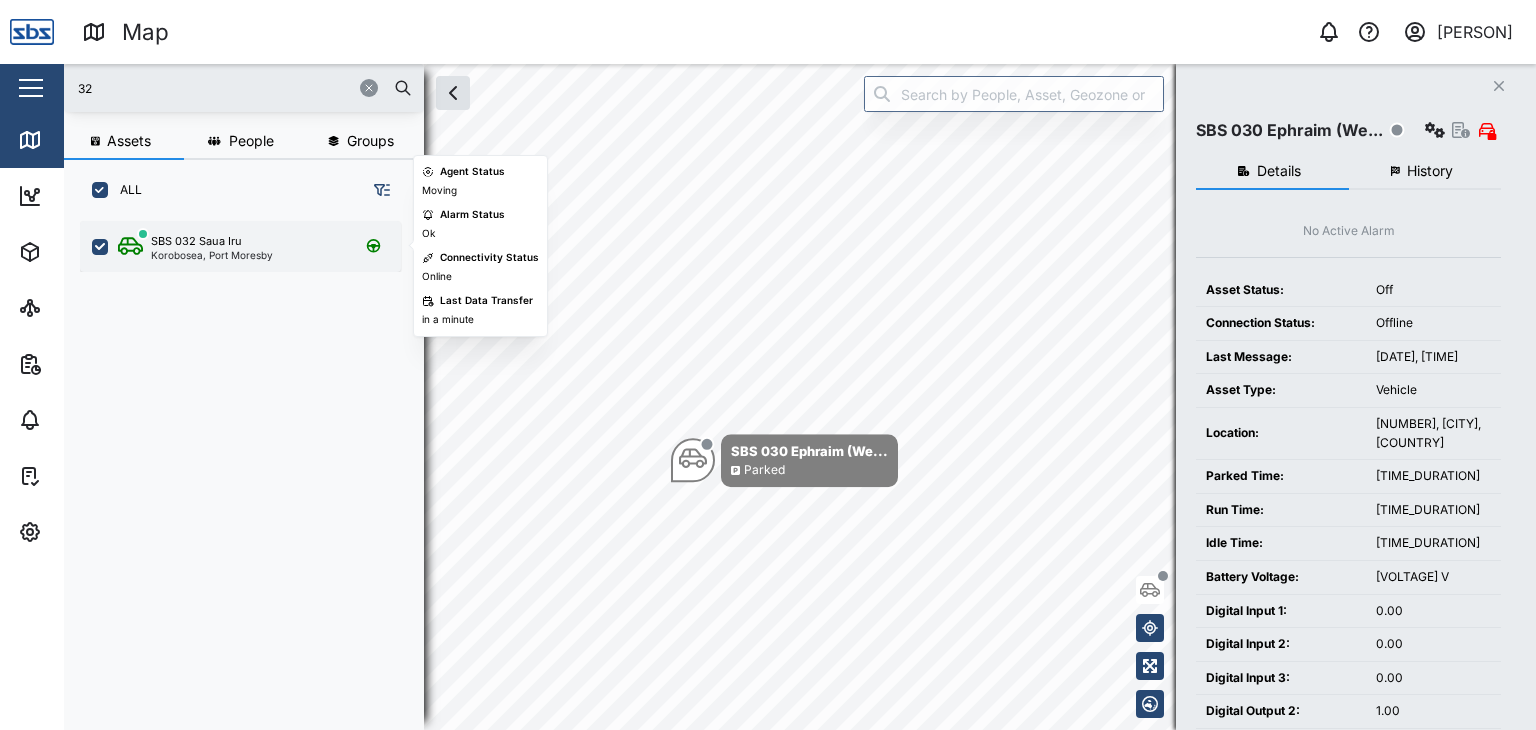 click on "SBS 032 Saua Iru Korobosea,
Port Moresby" at bounding box center (240, 246) 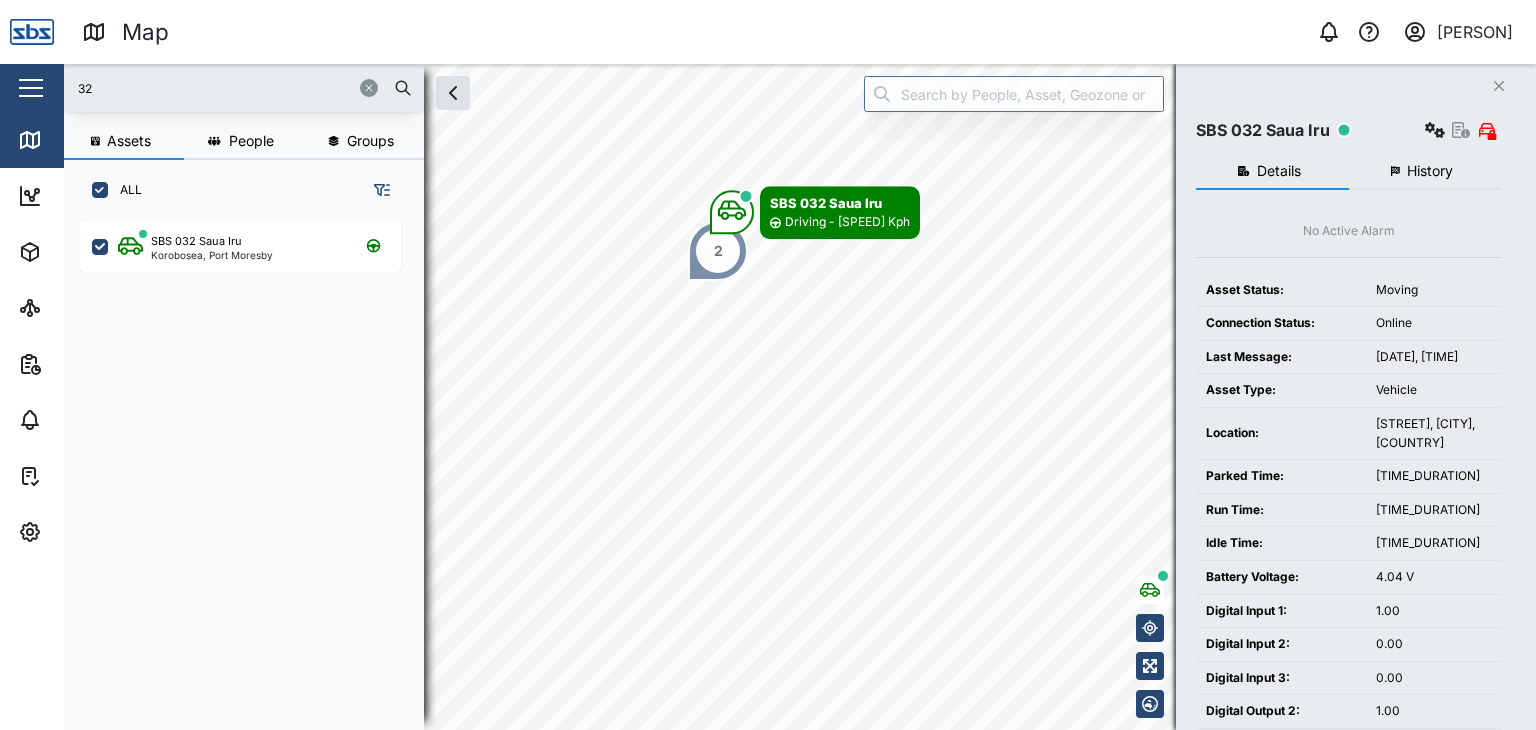 drag, startPoint x: 108, startPoint y: 93, endPoint x: 63, endPoint y: 85, distance: 45.705578 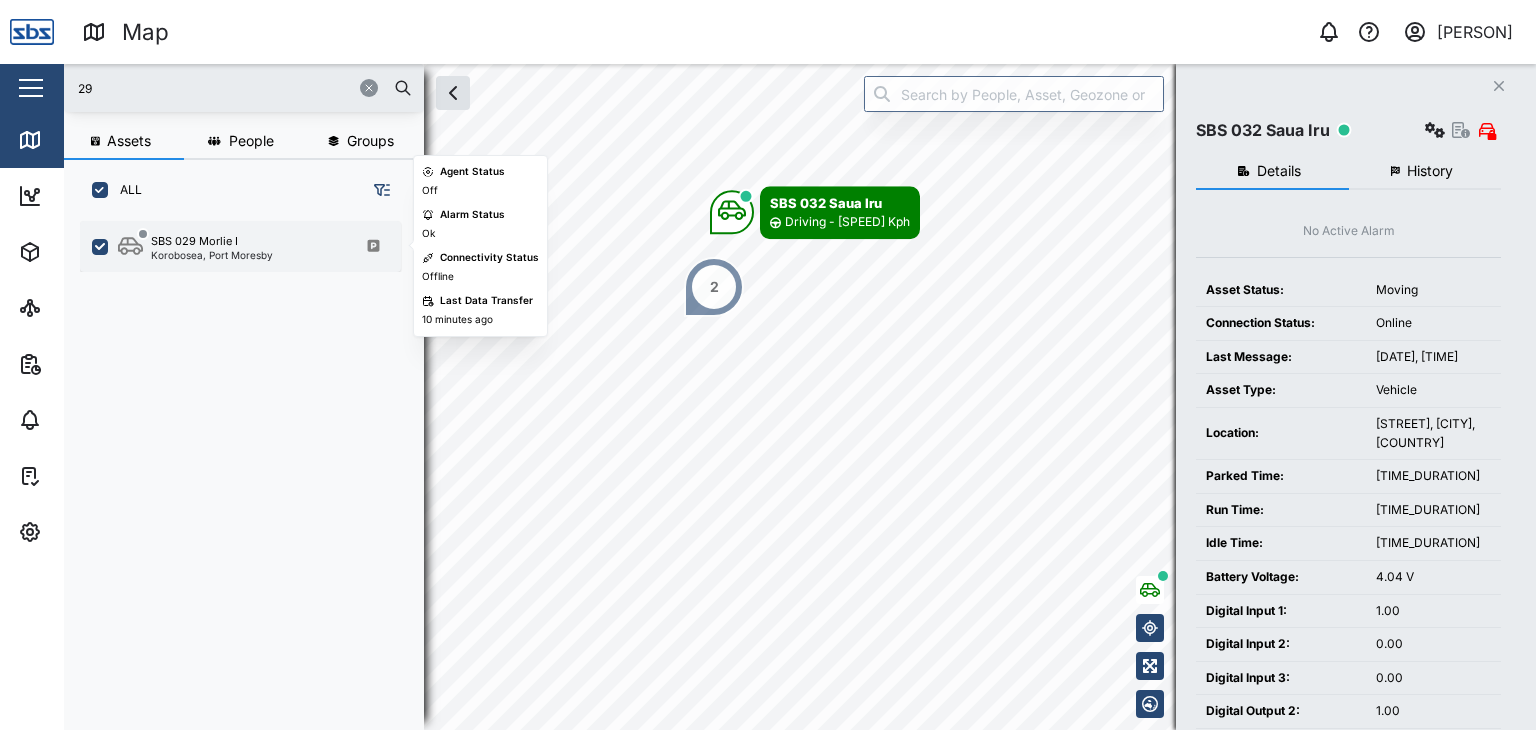 click on "Korobosea,
Port Moresby" at bounding box center (212, 255) 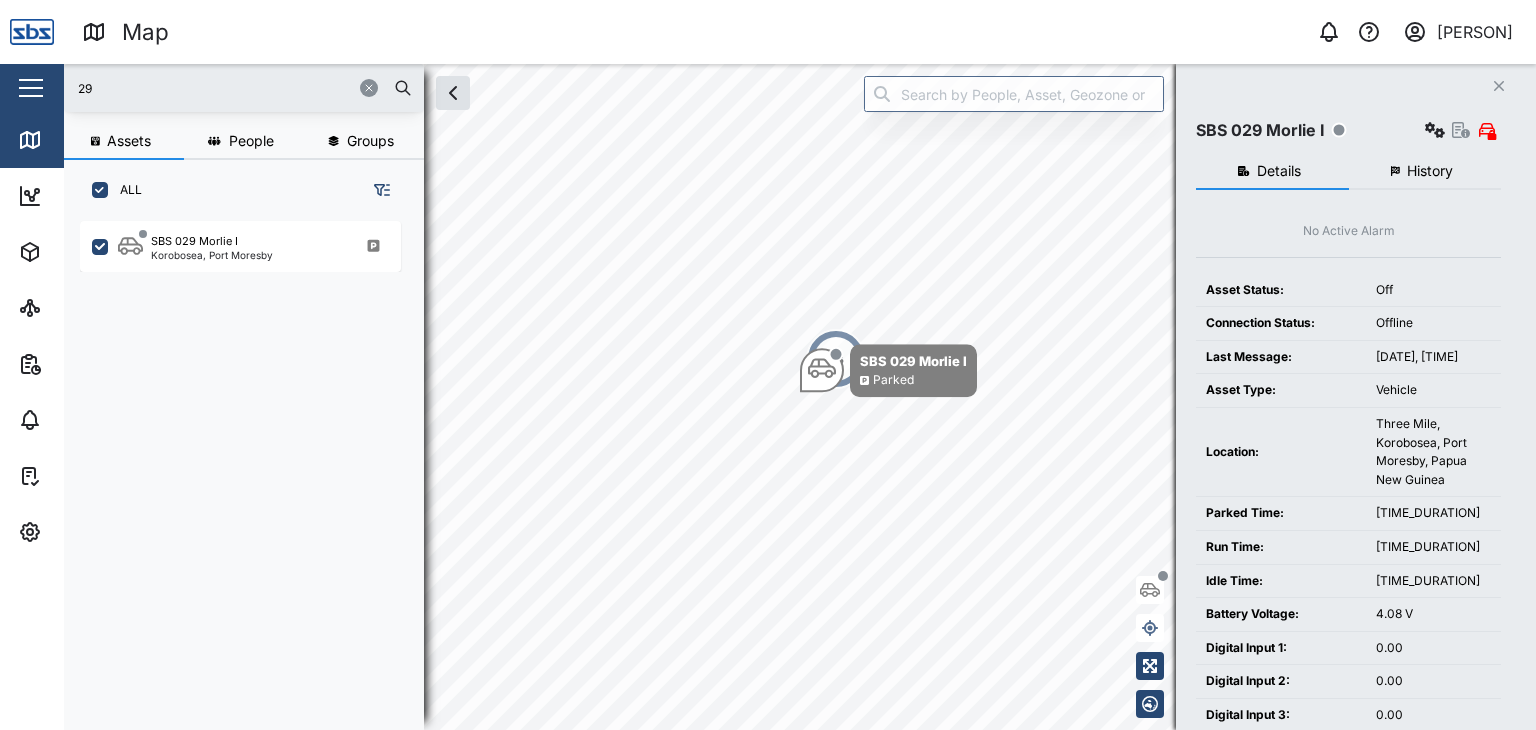 drag, startPoint x: 113, startPoint y: 86, endPoint x: 64, endPoint y: 76, distance: 50.01 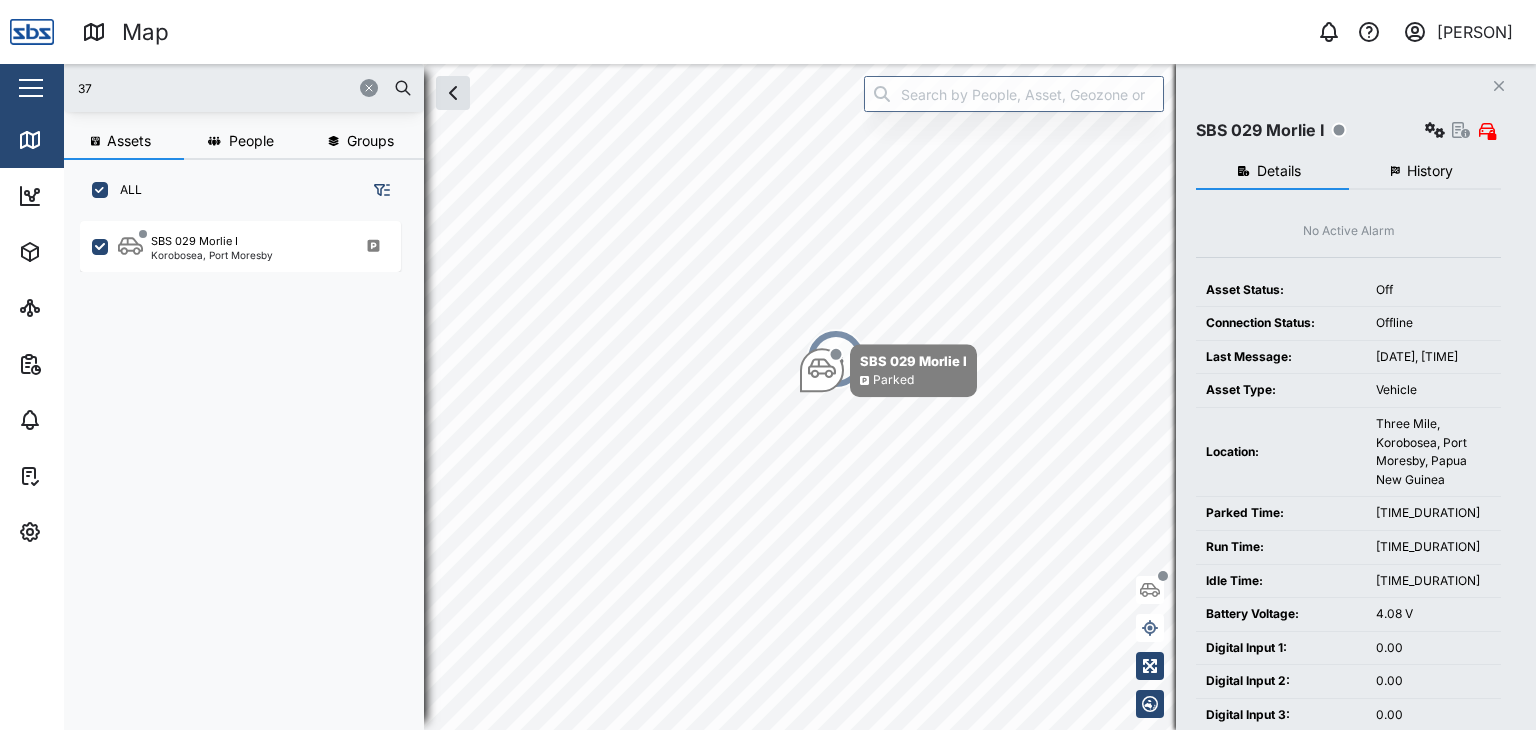 type on "37" 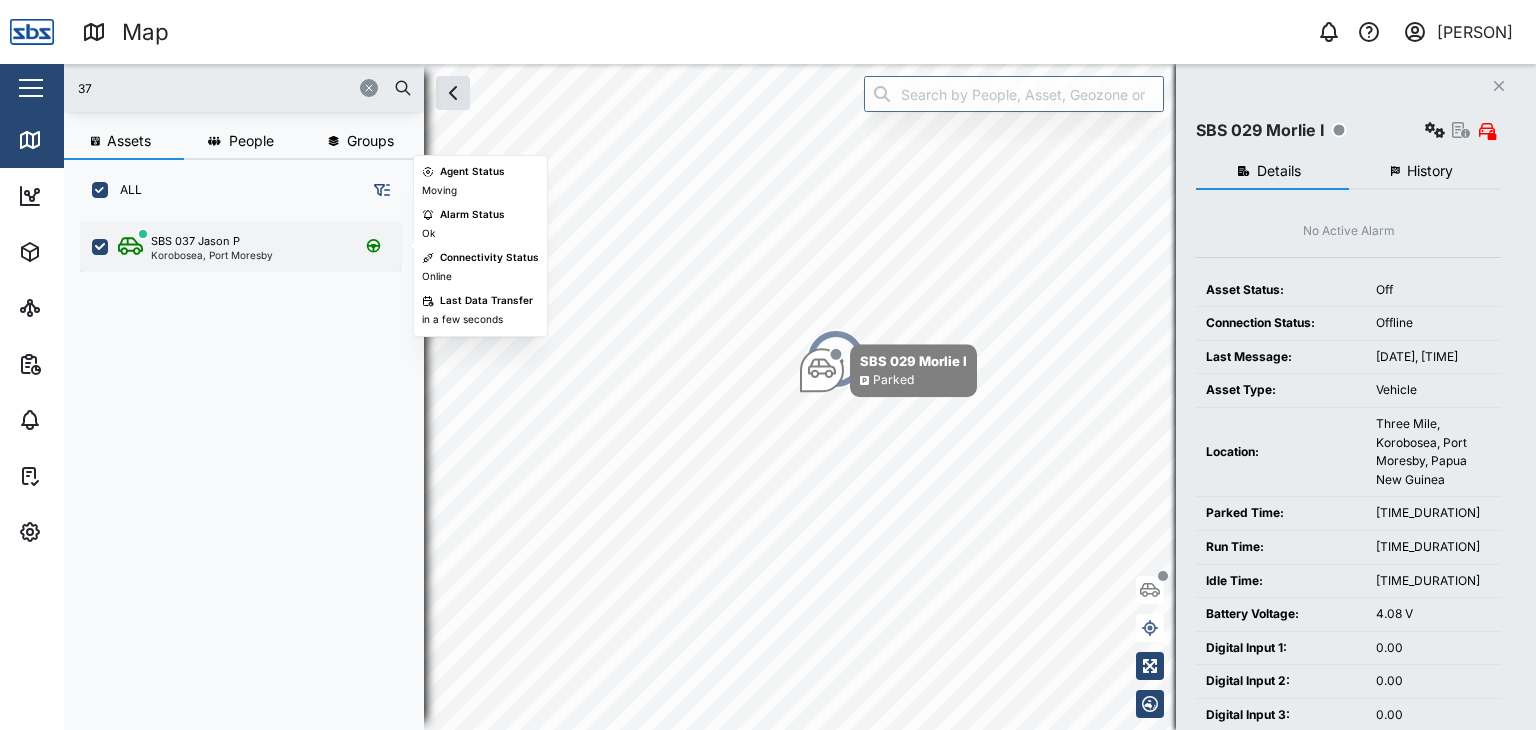 click on "Korobosea,
Port Moresby" at bounding box center [212, 255] 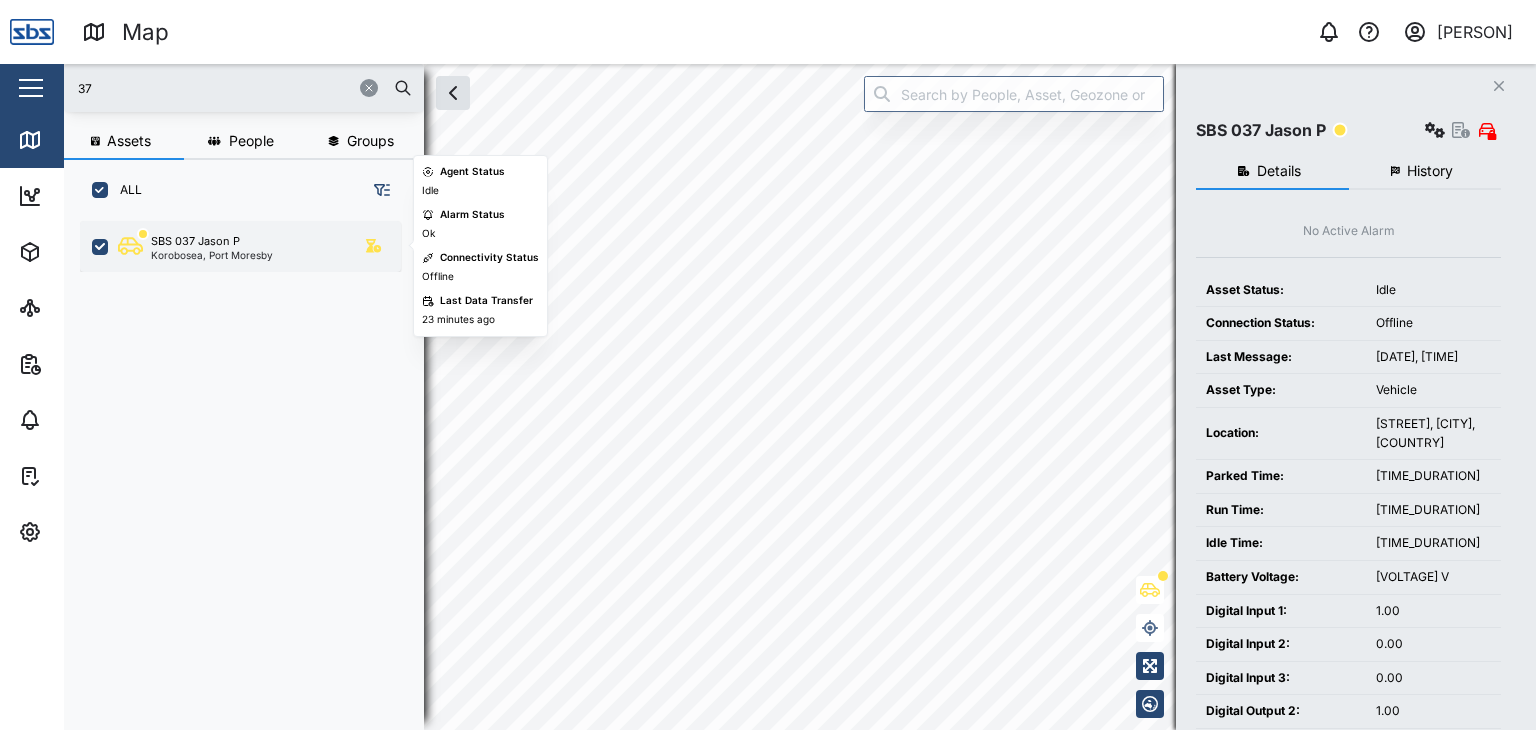 click on "Korobosea,
Port Moresby" at bounding box center [212, 255] 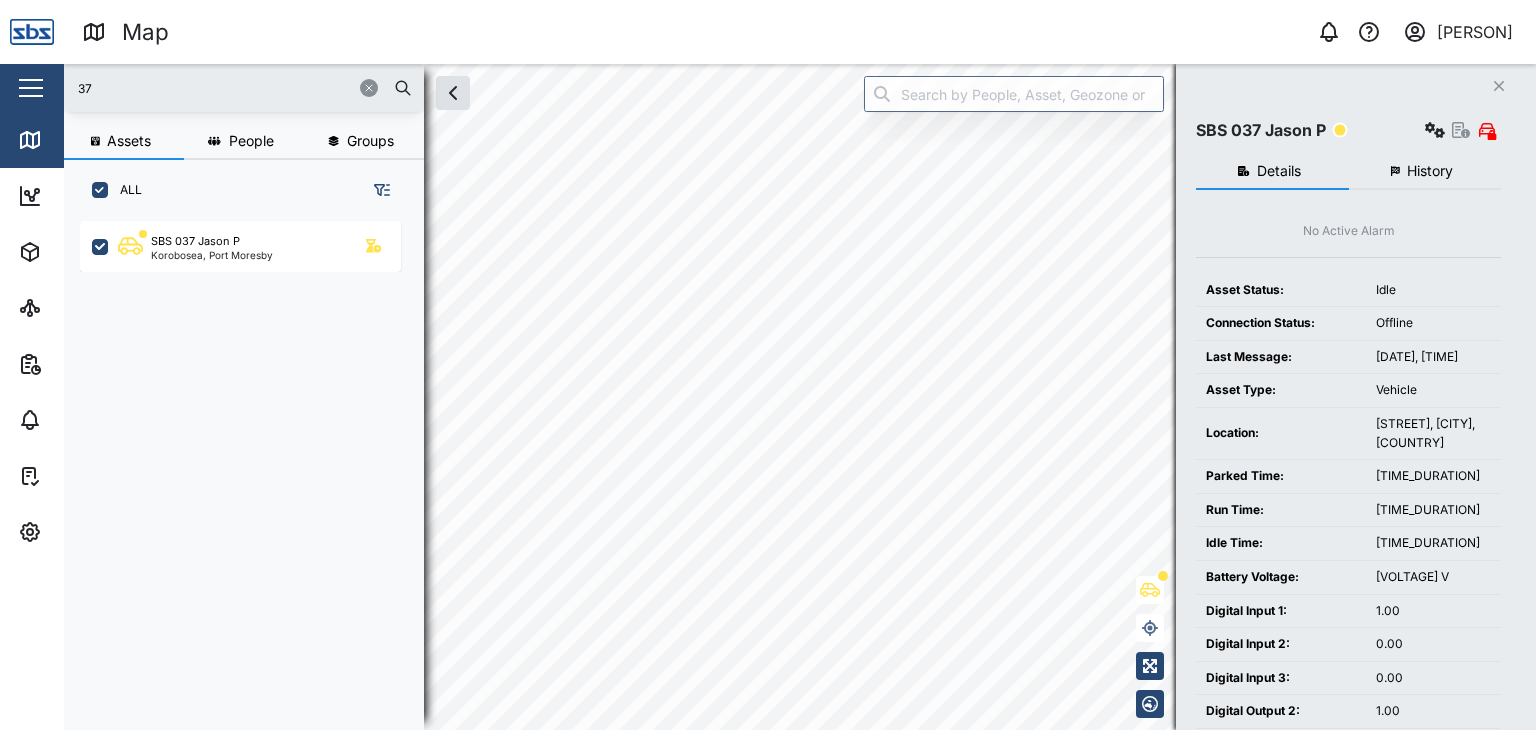 click on "37" at bounding box center (244, 88) 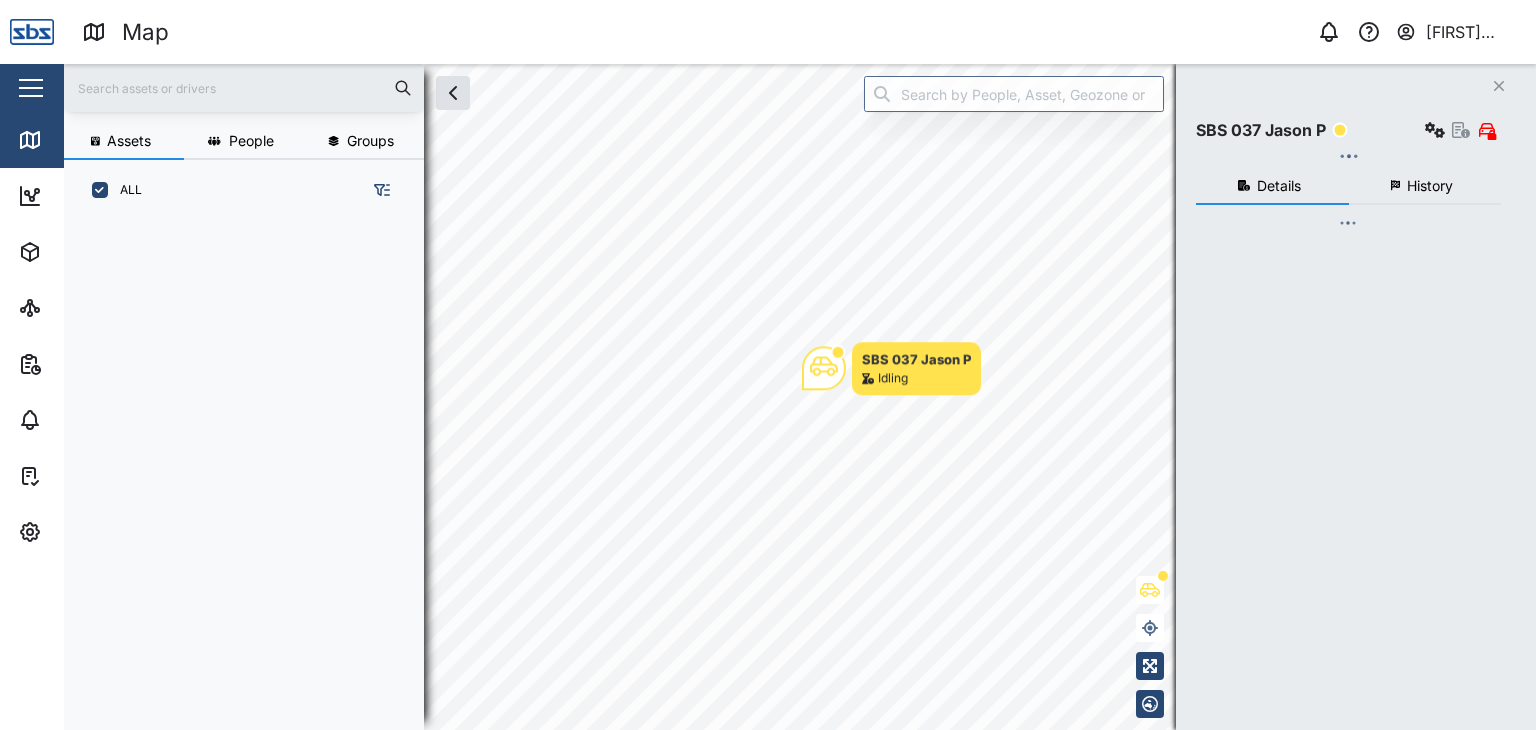 scroll, scrollTop: 0, scrollLeft: 0, axis: both 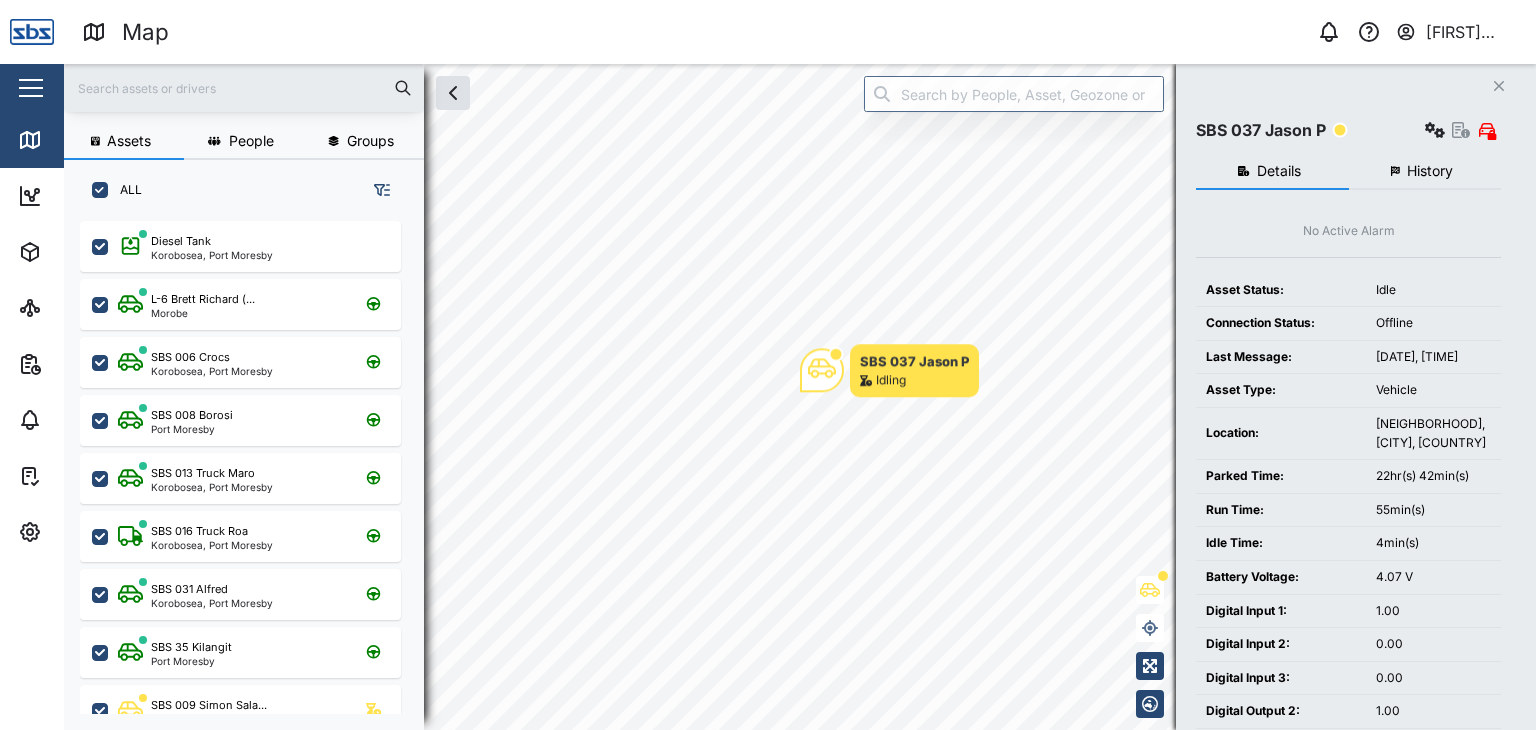 click at bounding box center [244, 88] 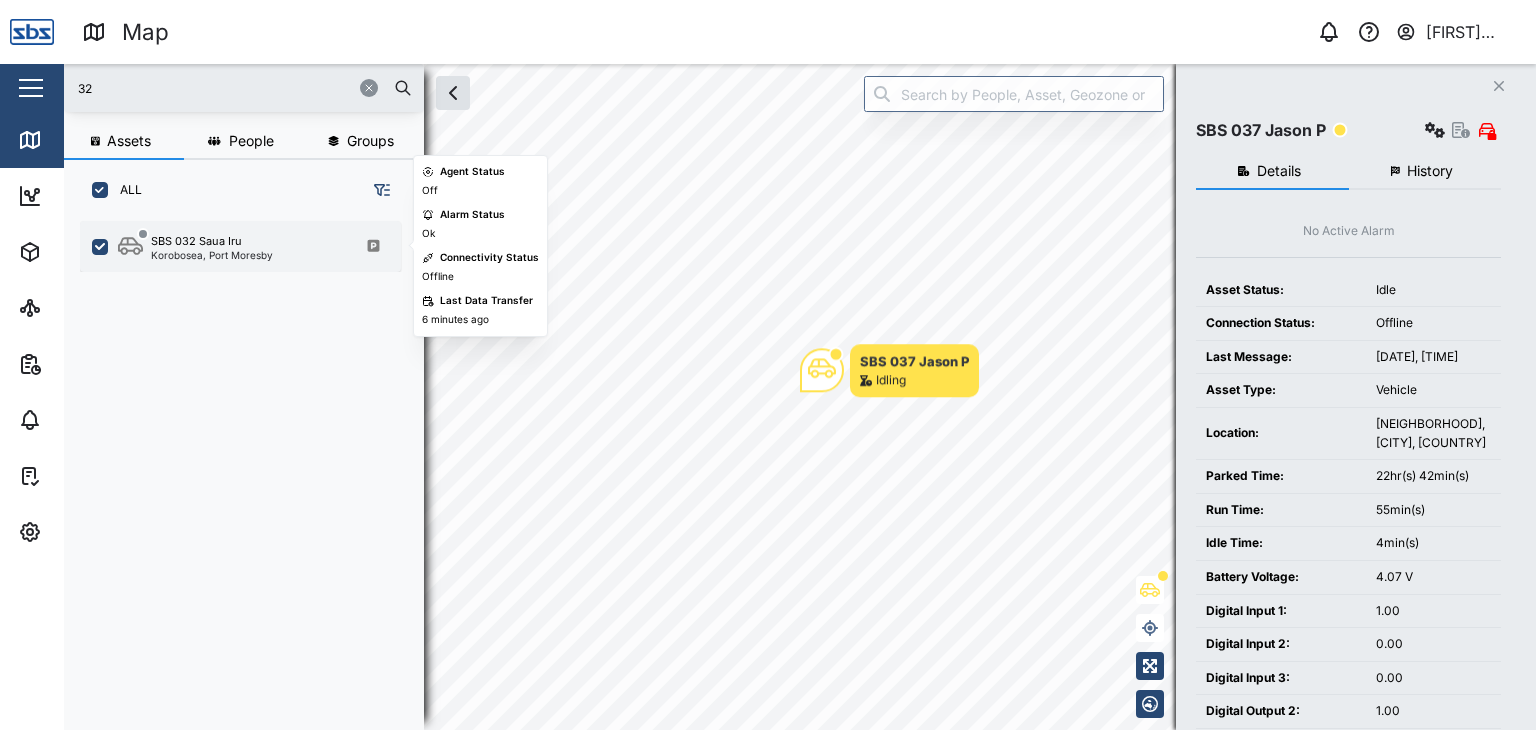click on "Korobosea,
Port Moresby" at bounding box center [212, 255] 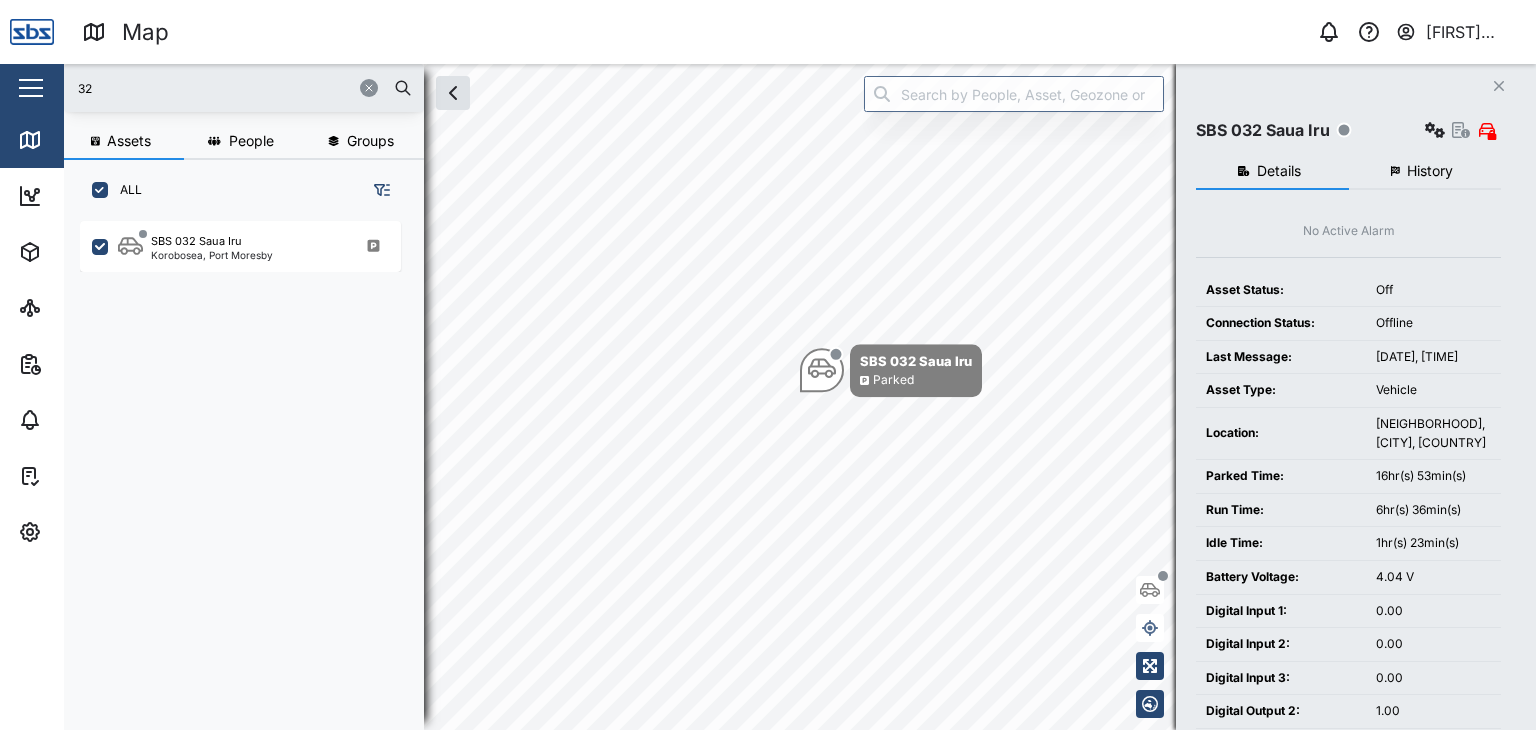 drag, startPoint x: 118, startPoint y: 73, endPoint x: 74, endPoint y: 76, distance: 44.102154 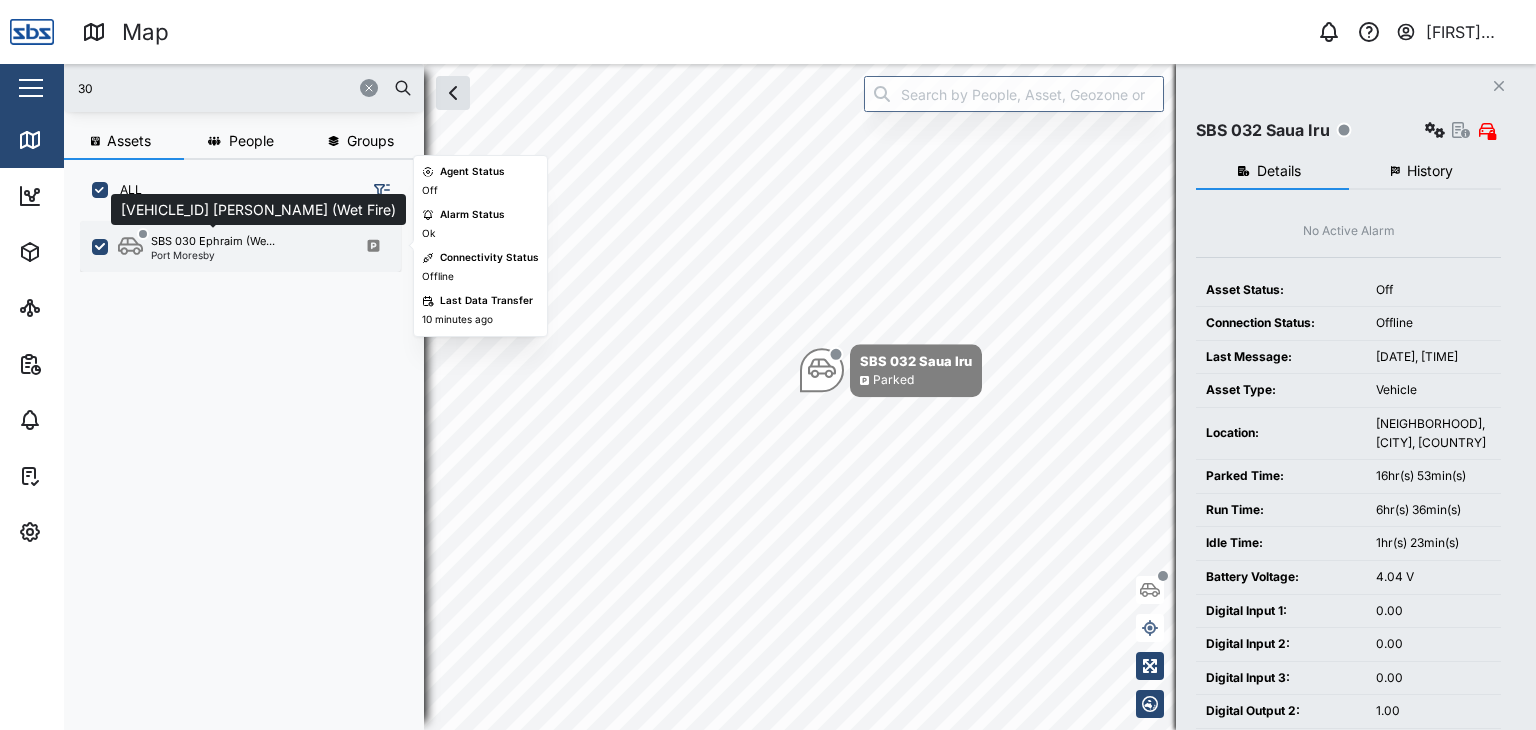 click on "SBS 030  Ephraim (We..." at bounding box center (213, 241) 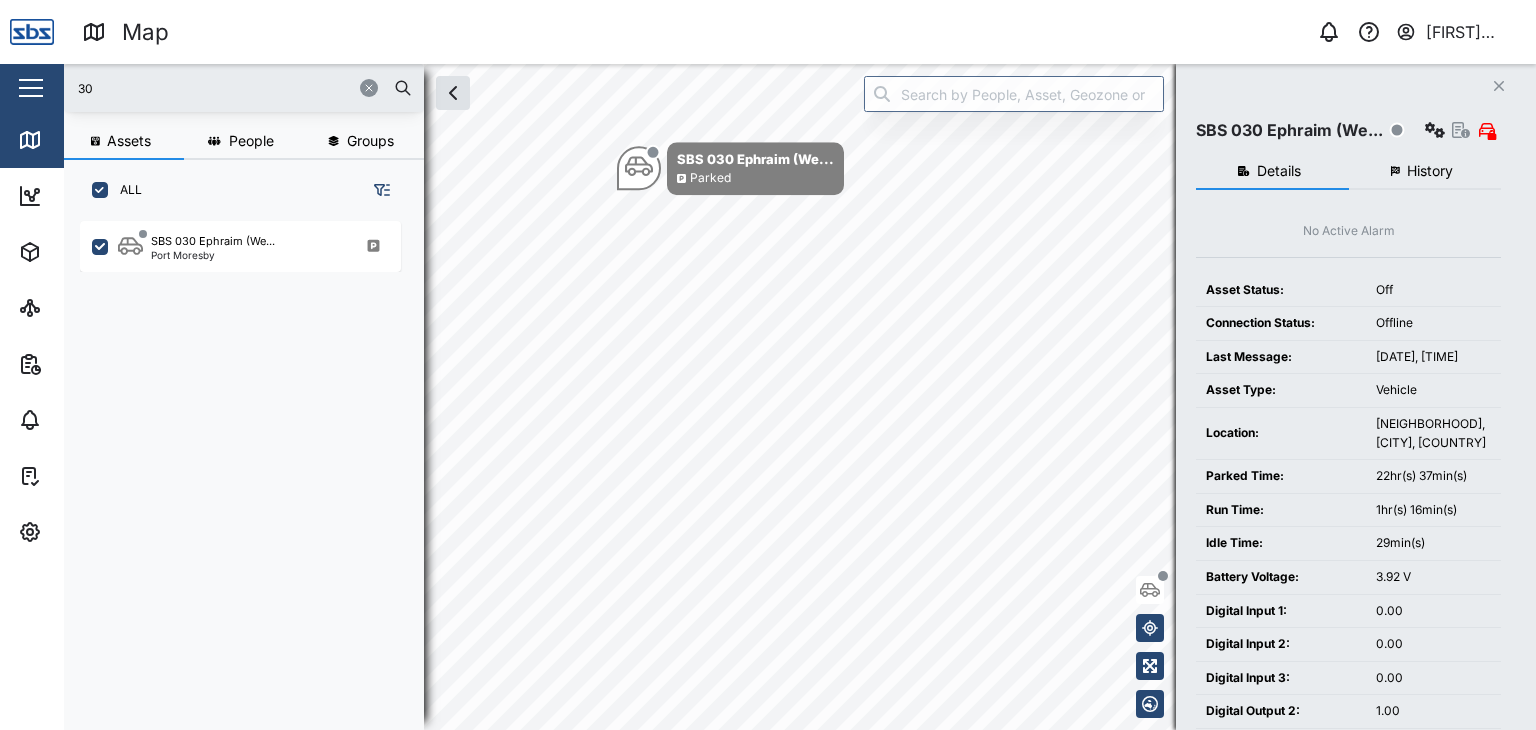 drag, startPoint x: 140, startPoint y: 95, endPoint x: 66, endPoint y: 92, distance: 74.06078 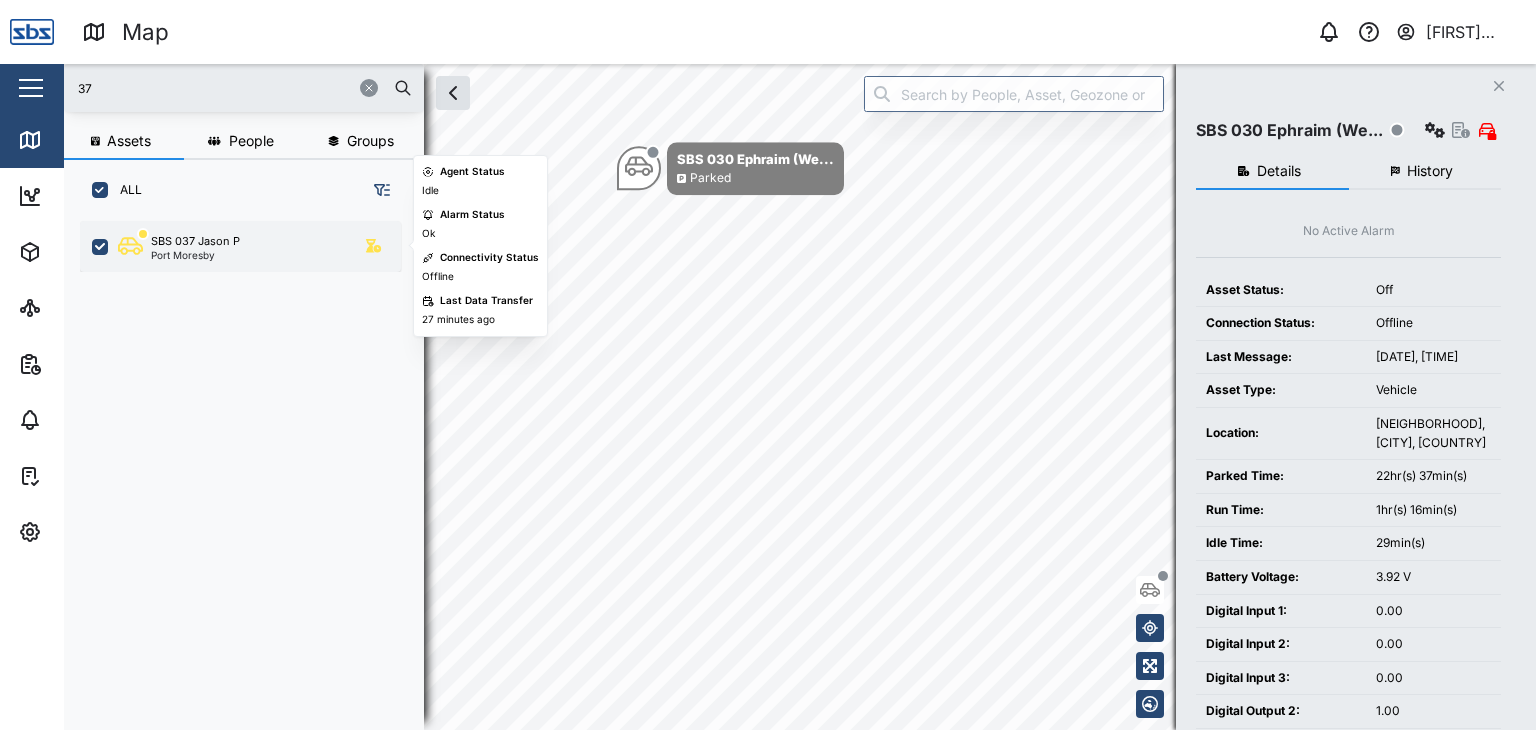 click on "Port Moresby" at bounding box center [195, 255] 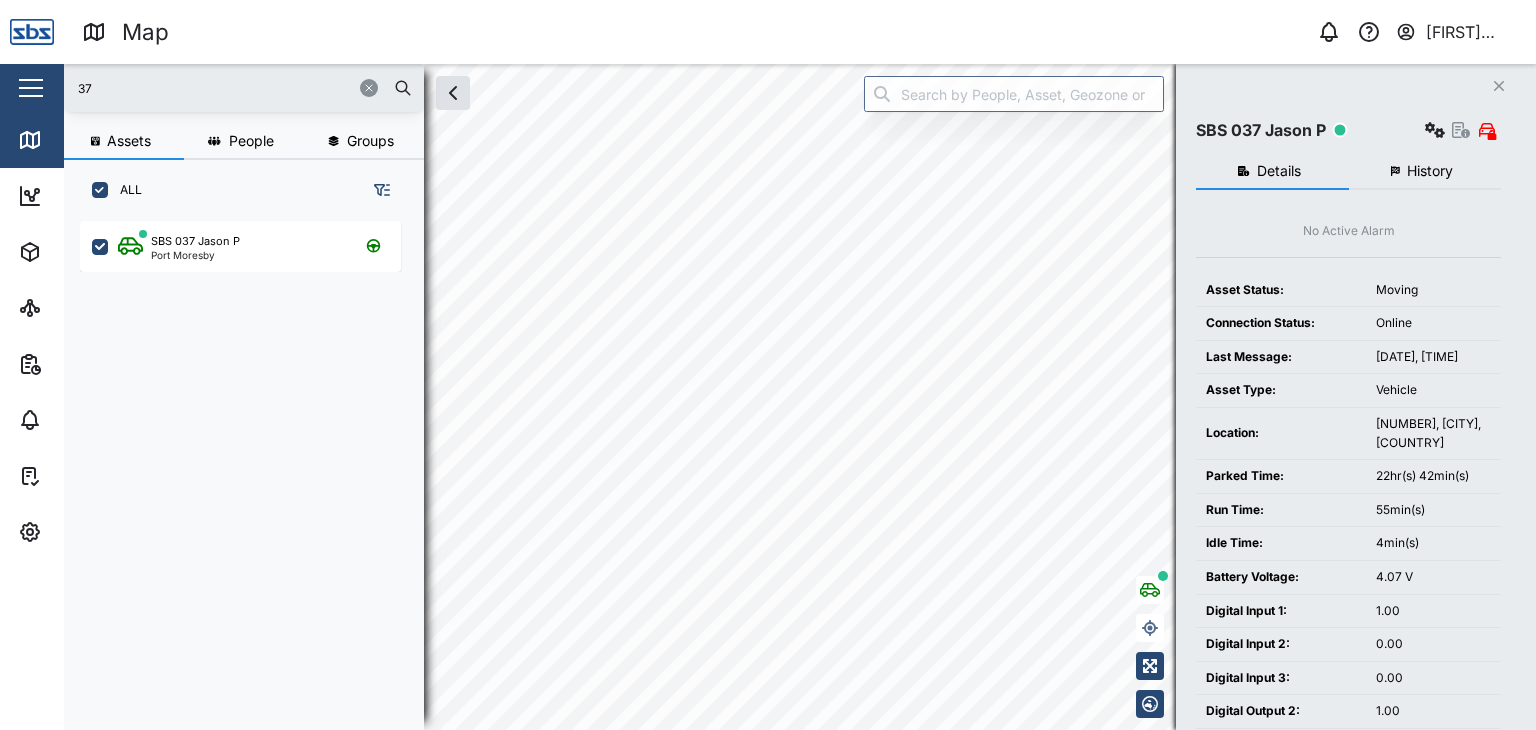 drag, startPoint x: 135, startPoint y: 89, endPoint x: 28, endPoint y: 64, distance: 109.88175 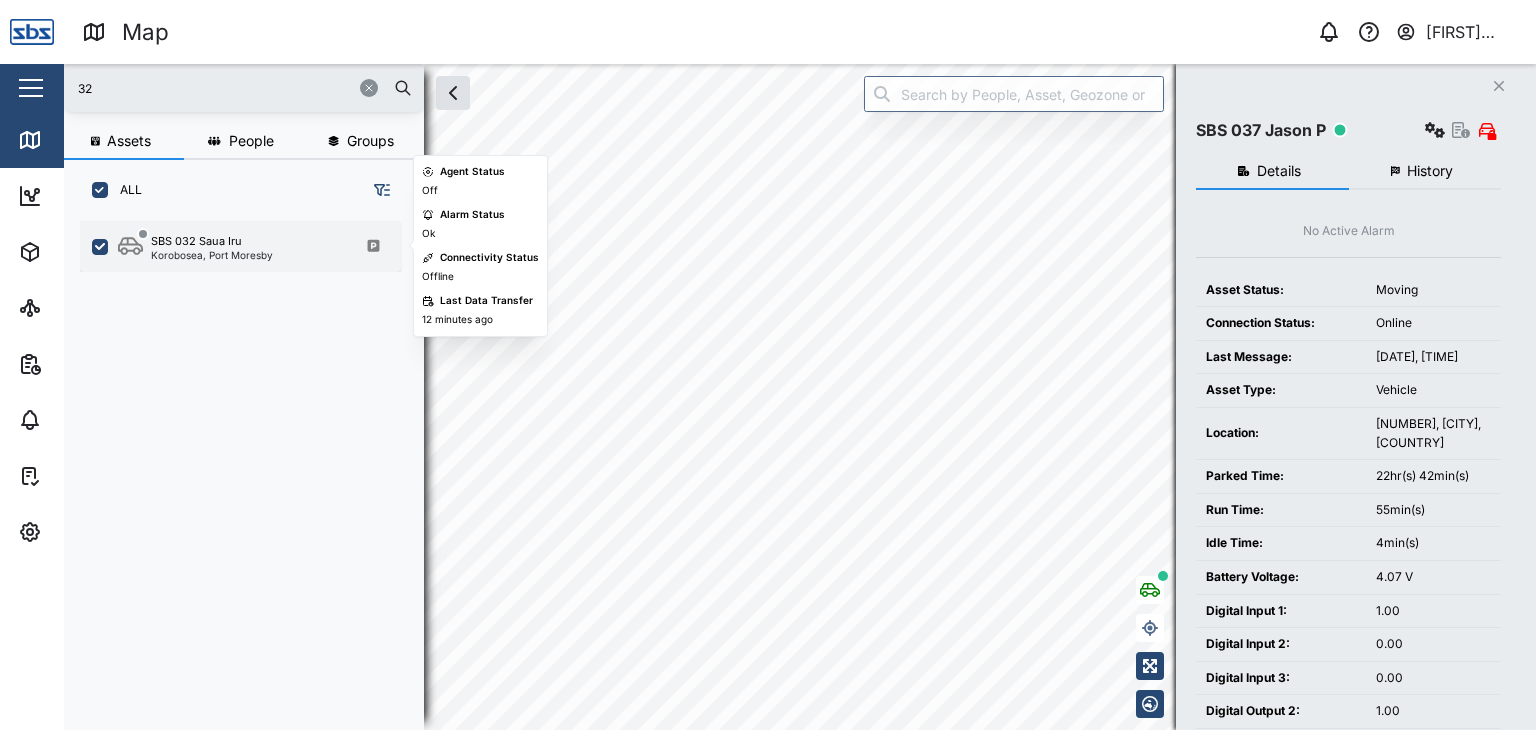 click on "SBS 032 Saua Iru" at bounding box center [196, 241] 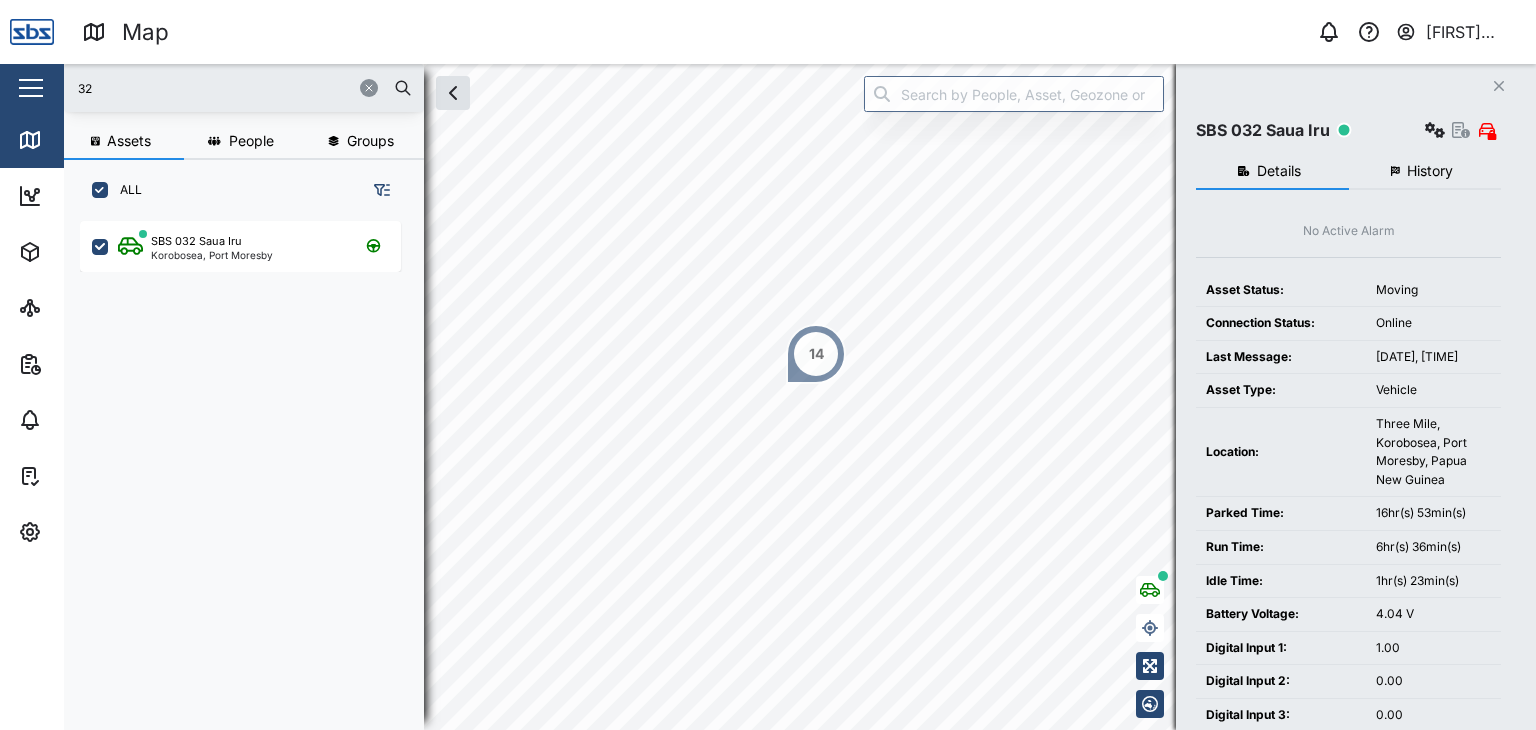 drag, startPoint x: 126, startPoint y: 91, endPoint x: 70, endPoint y: 92, distance: 56.008926 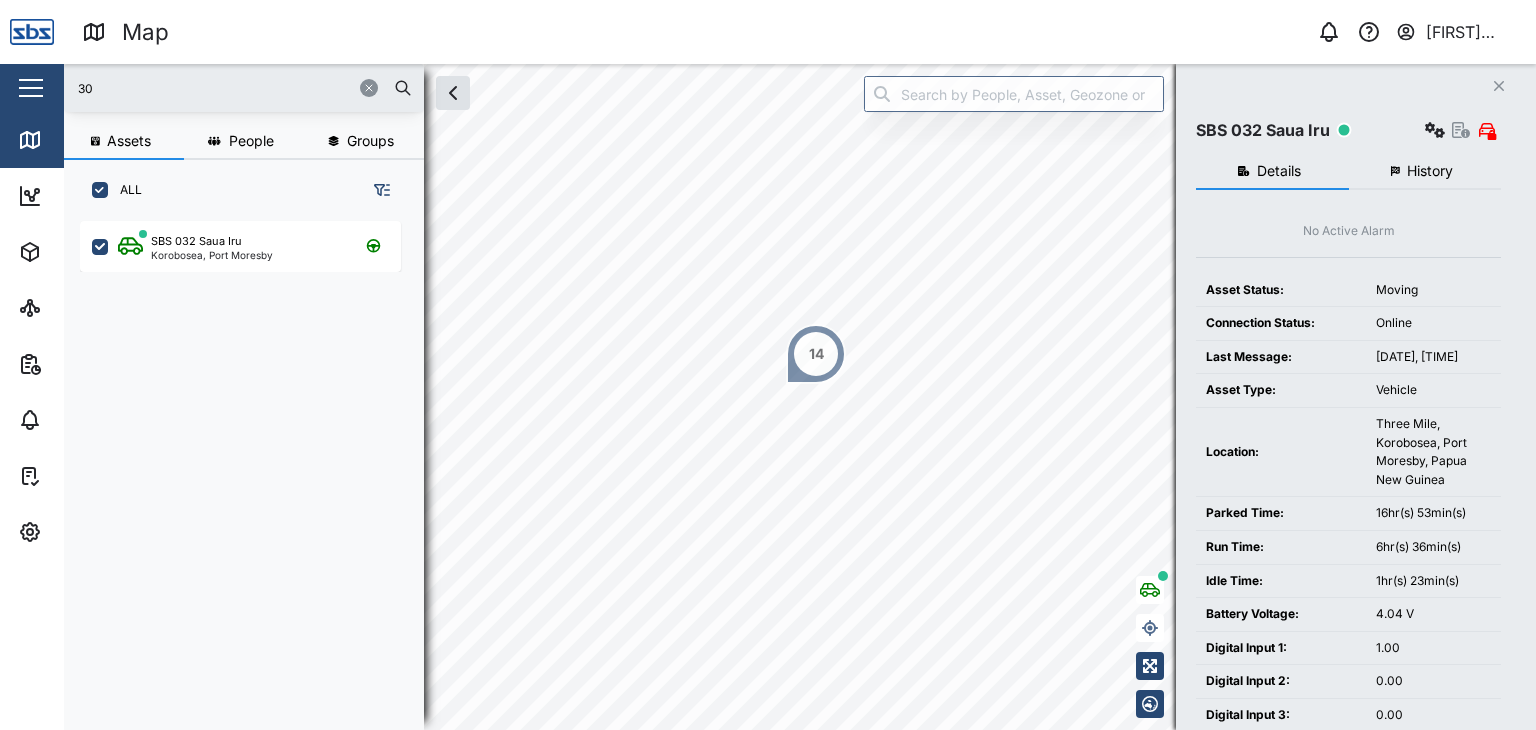 type on "30" 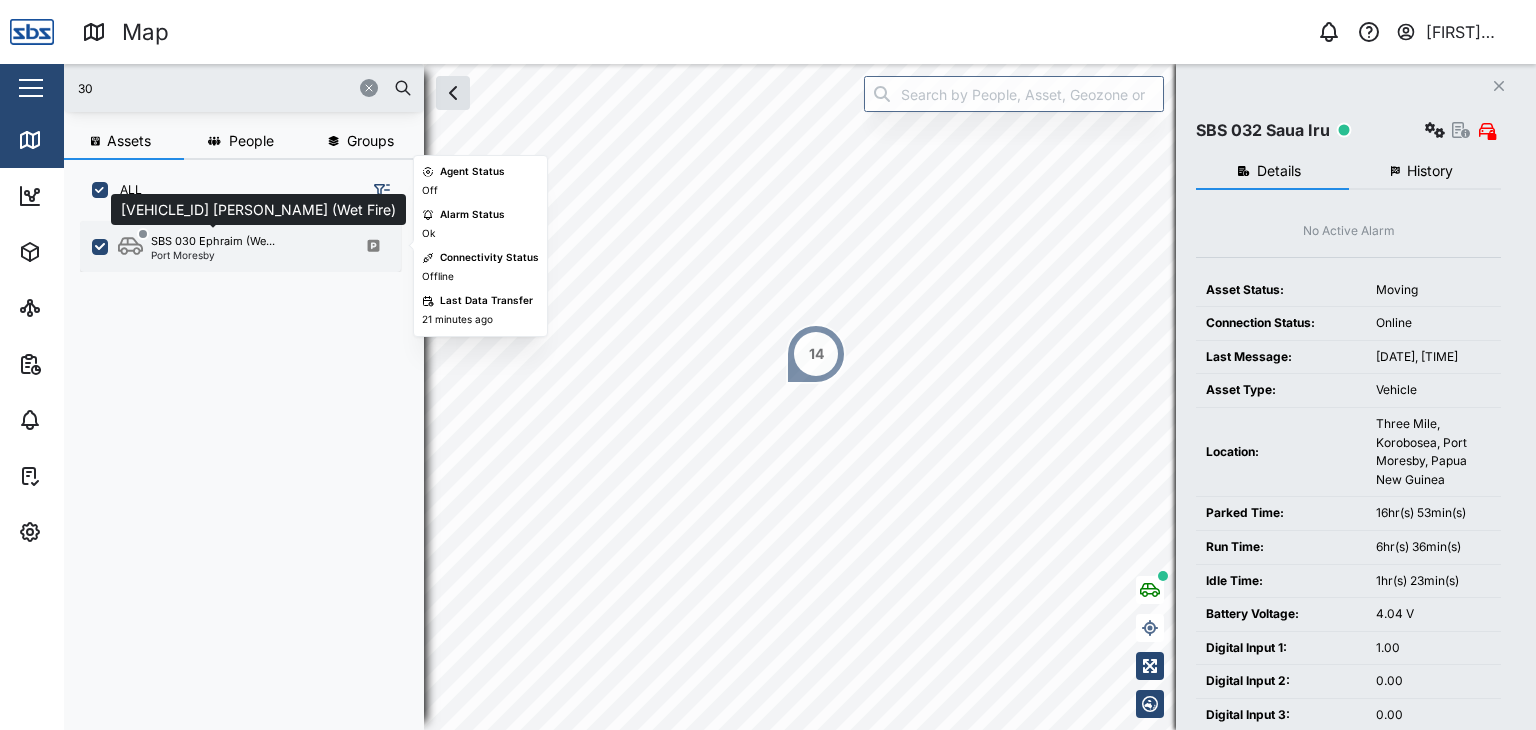 click on "SBS 030  Ephraim (We..." at bounding box center [213, 241] 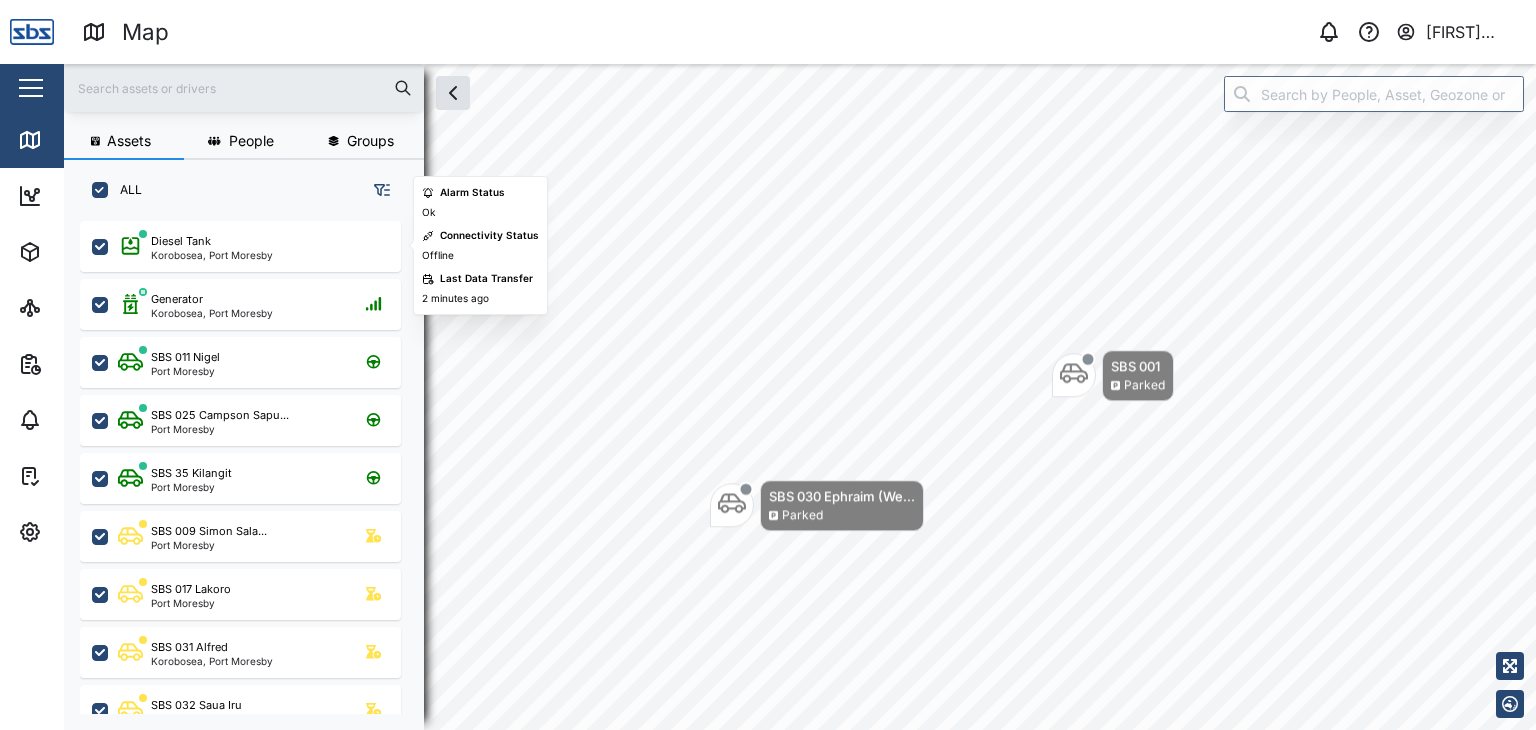 scroll, scrollTop: 0, scrollLeft: 0, axis: both 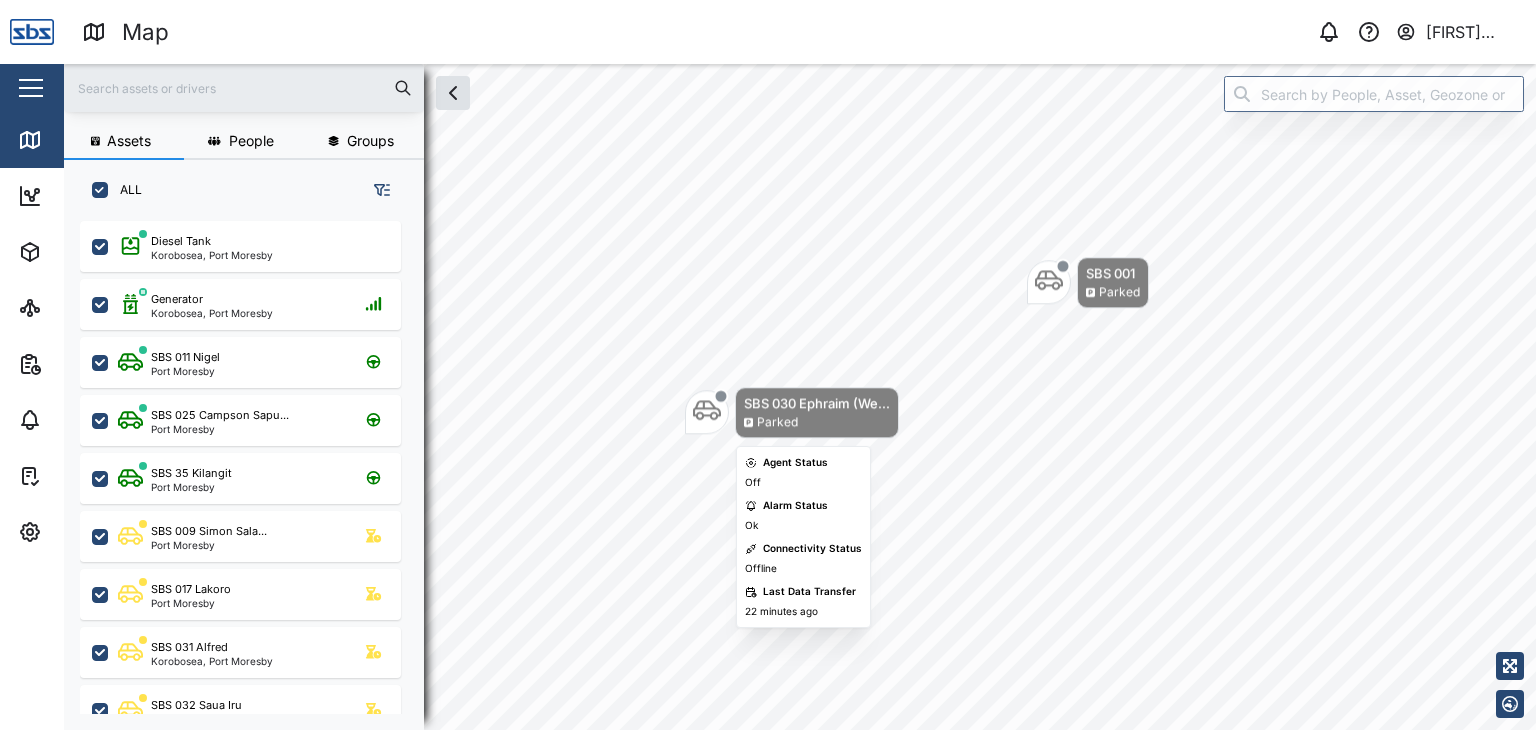 click on "Map 0 [FIRST] [LAST] Close Map Dashboard Assets ATS Camera Generator Personnel Tanks Vehicles Other Assets Sites Reports Viewer Scheduled Generated Alarms Tasks Settings Agent config Agent groups Alarm actions Geozones Organisation Sites Users User groups Assets People Groups ALL Diesel Tank Korobosea,
[CITY] Generator Korobosea,
[CITY] SBS 011 [FIRST]
[CITY] SBS 025 [FIRST] [LAST]...
[CITY] SBS 35 [FIRST]
[CITY] SBS  009  [FIRST] [LAST]...
[CITY] SBS 017 [FIRST]
[CITY] SBS 031 [FIRST] Korobosea,
[CITY] SBS 032 [FIRST] Korobosea,
[CITY] SBS 037 [FIRST] [LAST]
[CITY] L-1  [FIRST]  (LBX 8...
[STATE] L-2 [FIRST] [LAST] (F...
[STATE] L-3  [FIRST] [LAST] (...
[STATE] L-4 [FIRST] [LAST] (IA... SBS 001" at bounding box center (768, 365) 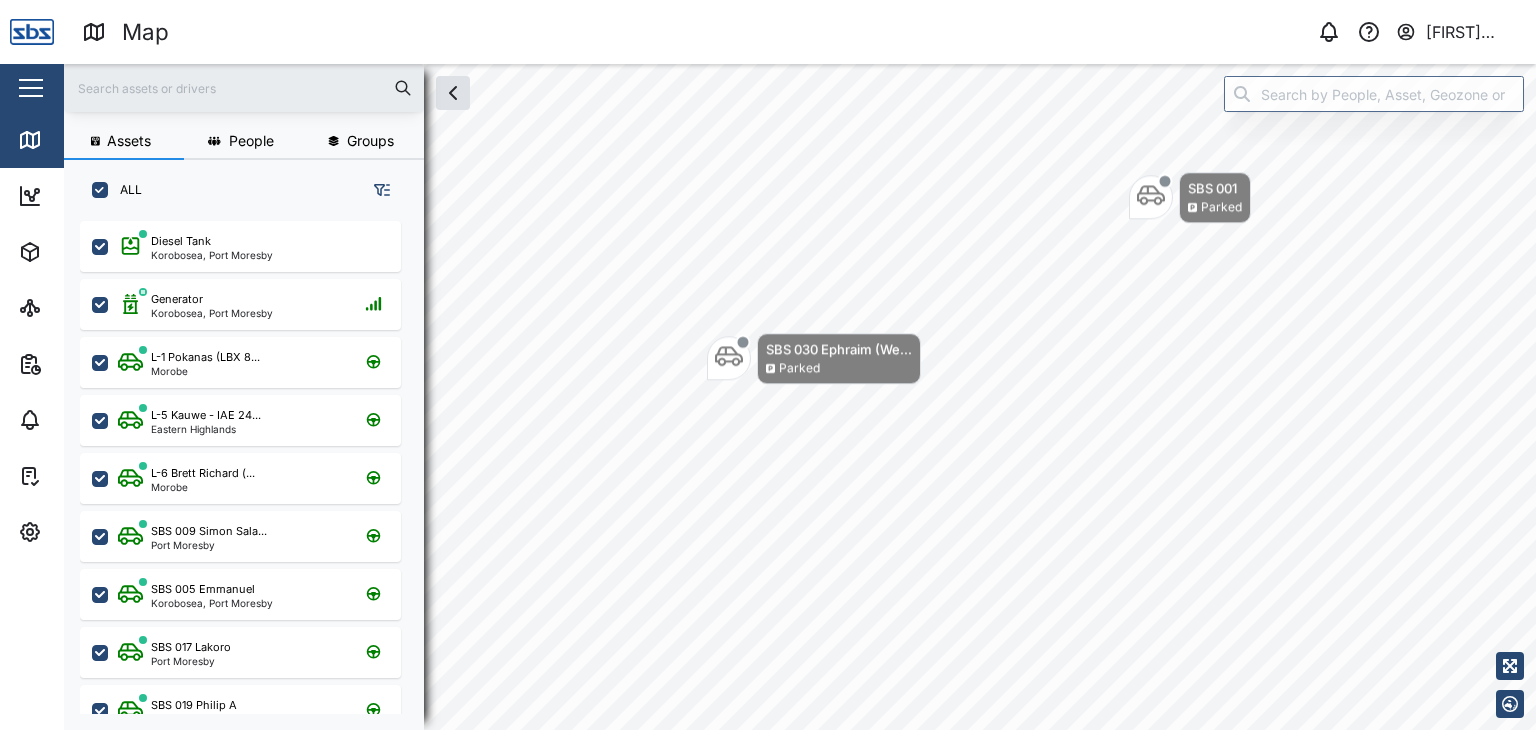 click at bounding box center [244, 88] 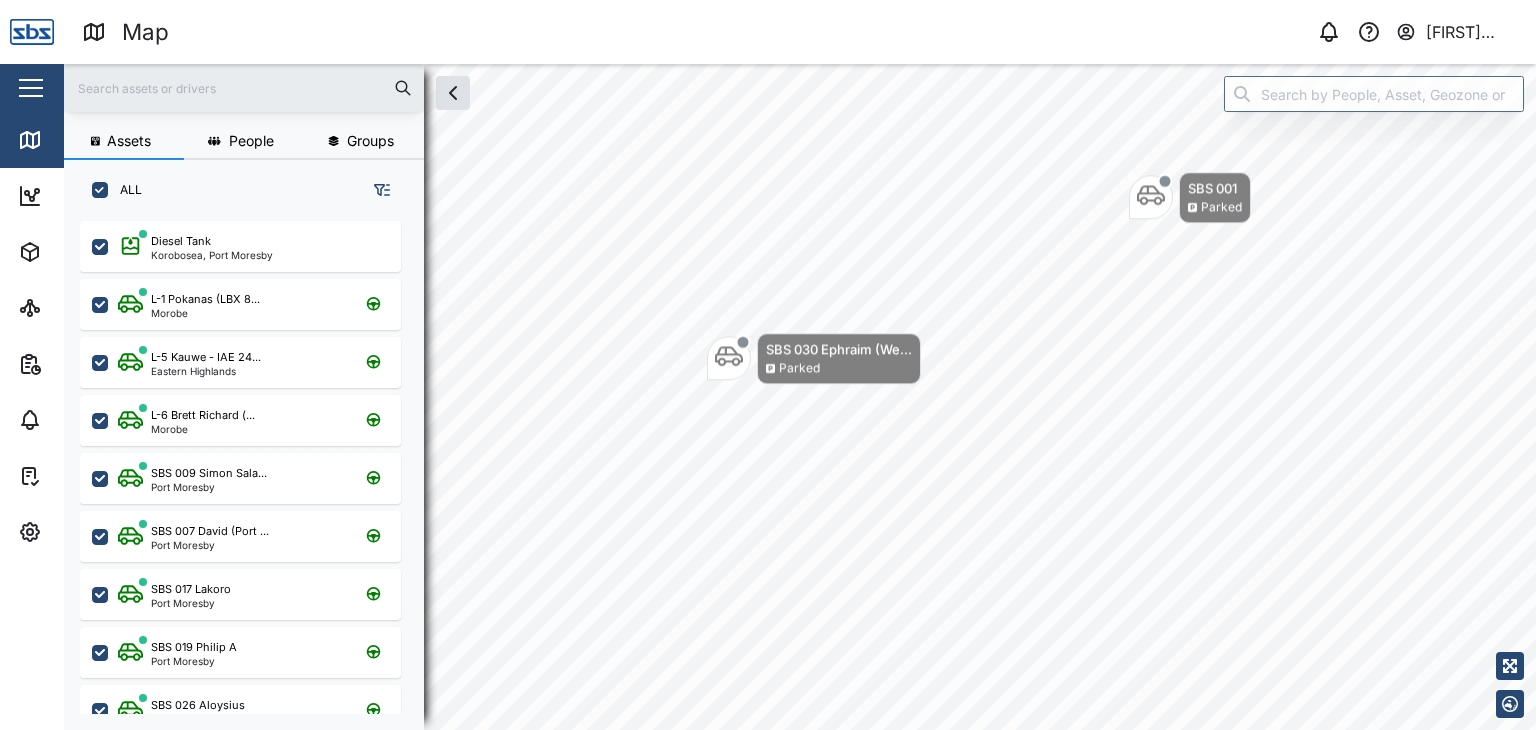 click at bounding box center [244, 88] 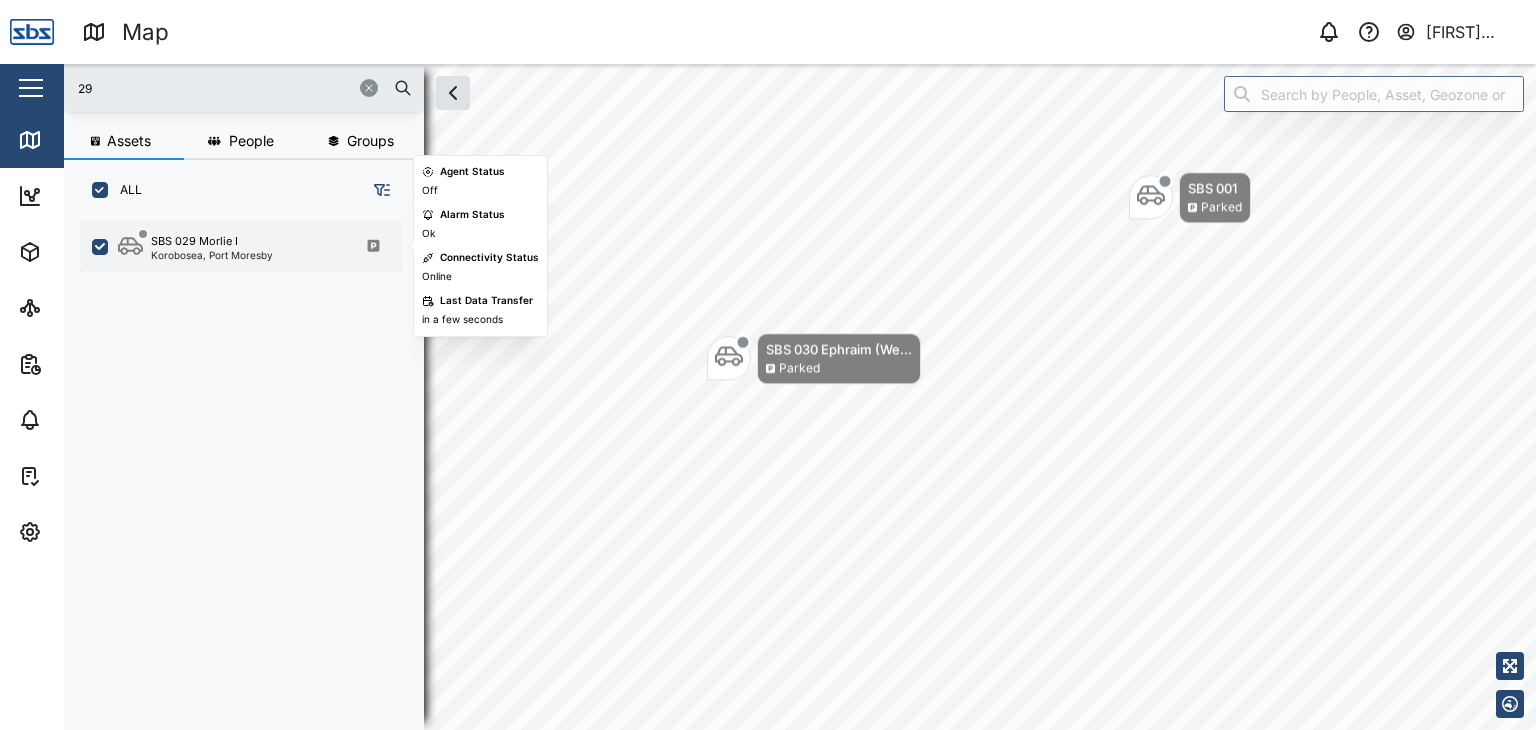 click on "Korobosea,
Port Moresby" at bounding box center (212, 255) 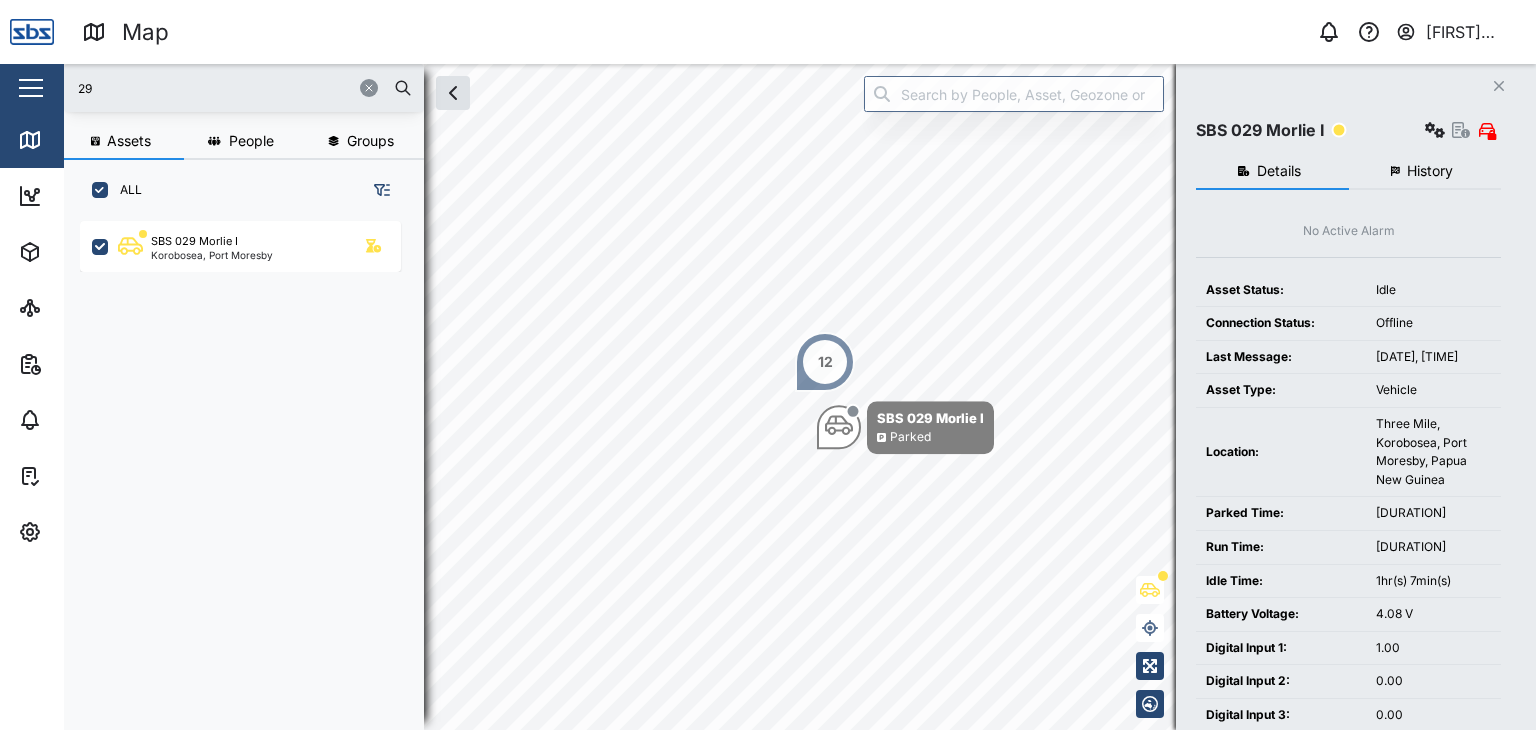 drag, startPoint x: 65, startPoint y: 80, endPoint x: 20, endPoint y: 72, distance: 45.705578 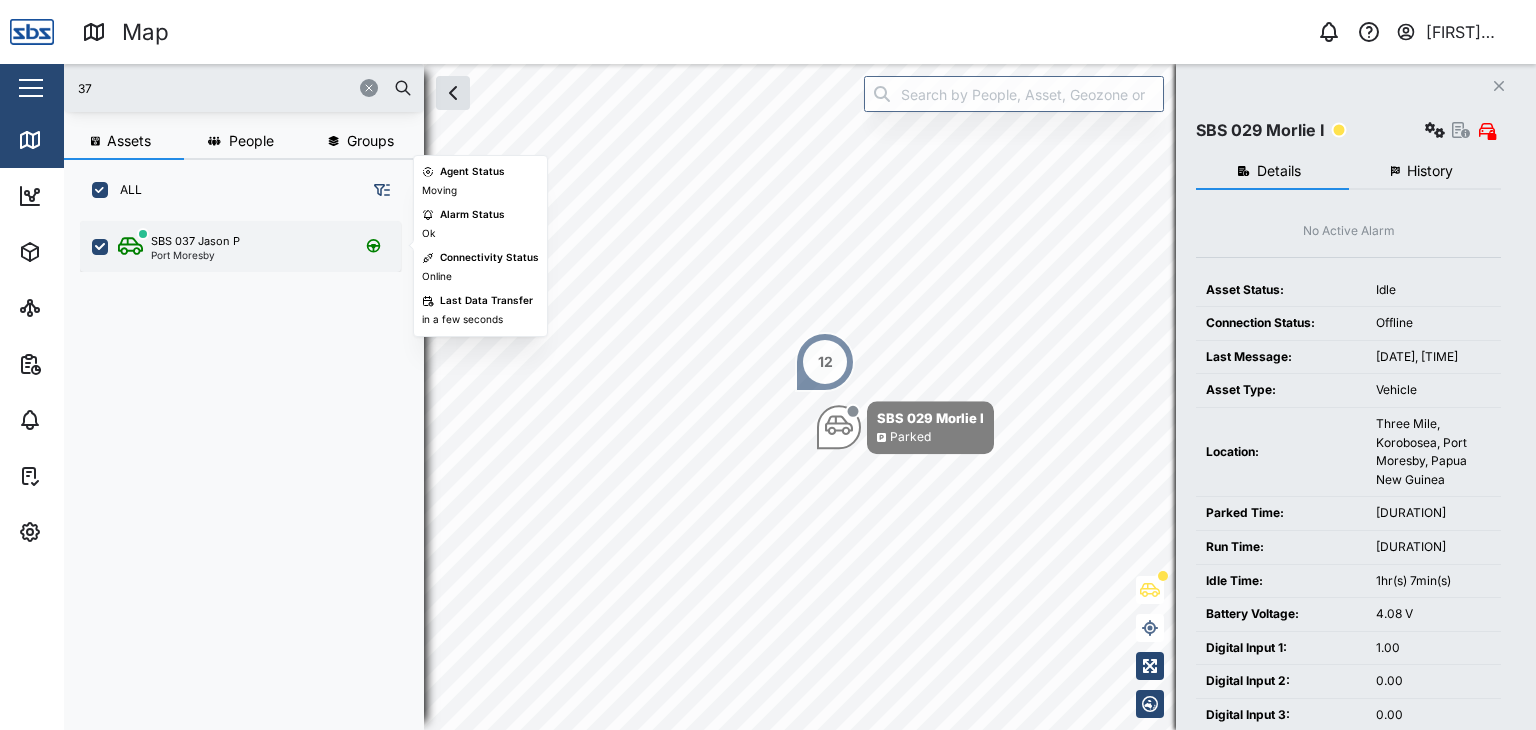 click on "Port Moresby" at bounding box center (195, 255) 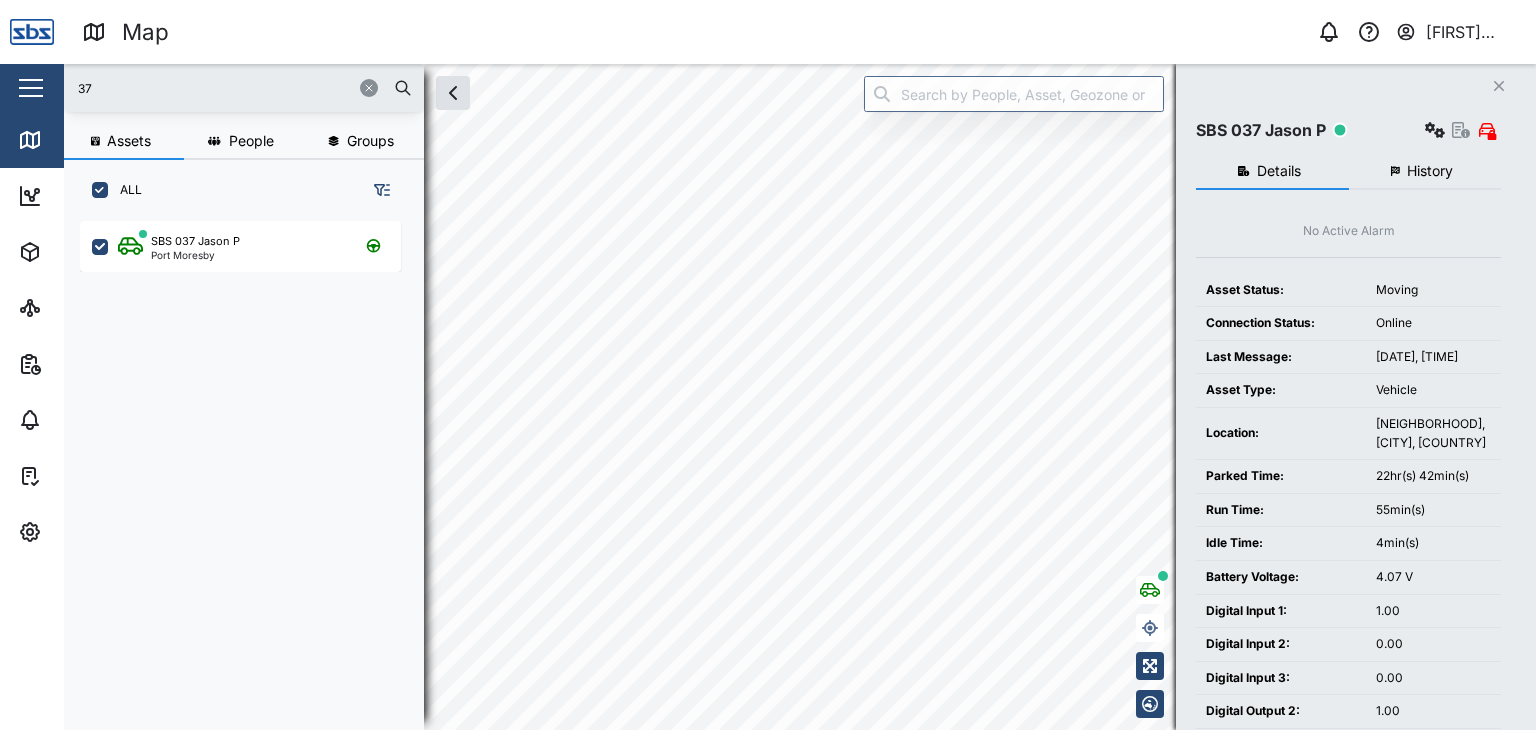 drag, startPoint x: 129, startPoint y: 83, endPoint x: 28, endPoint y: 48, distance: 106.89247 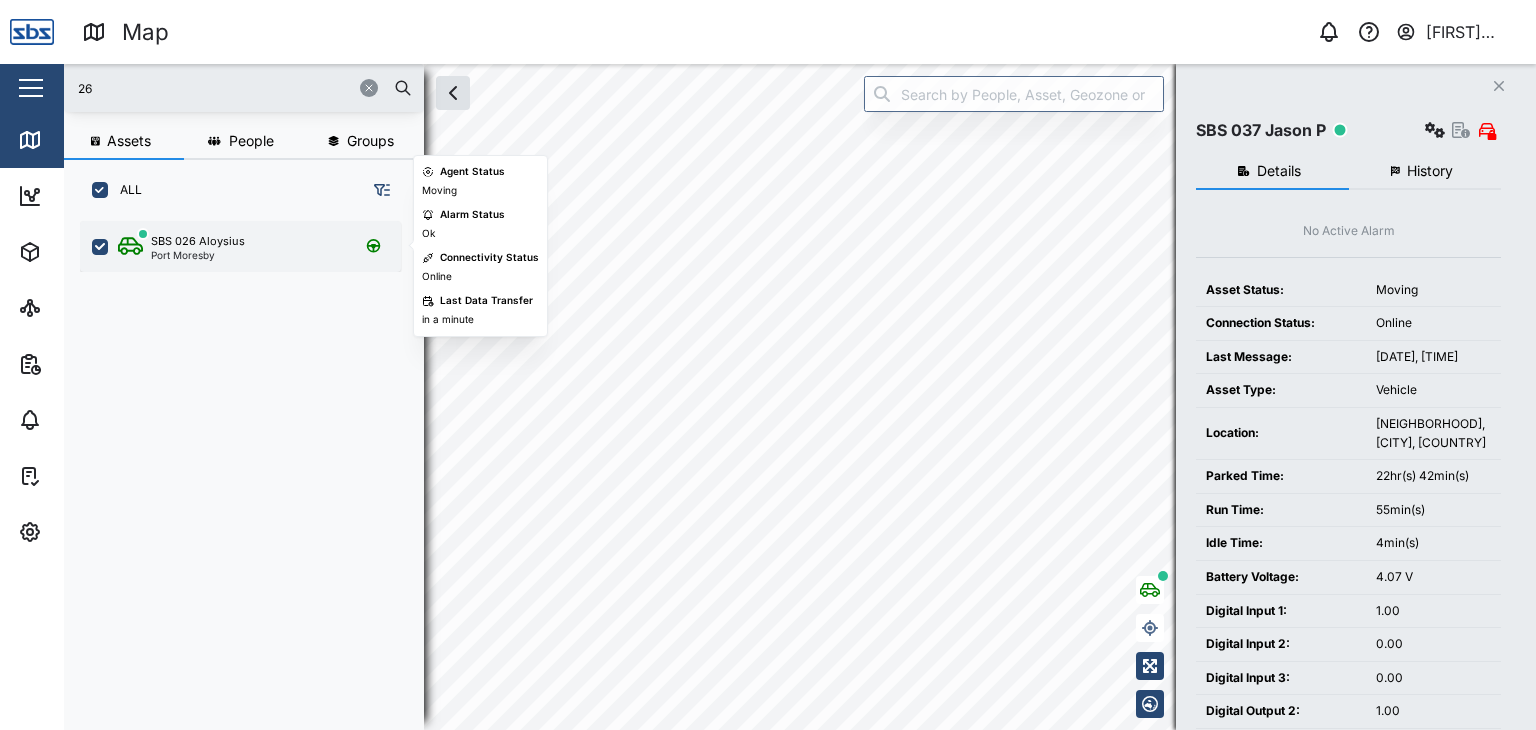 click on "SBS 026 Aloysius" at bounding box center [198, 241] 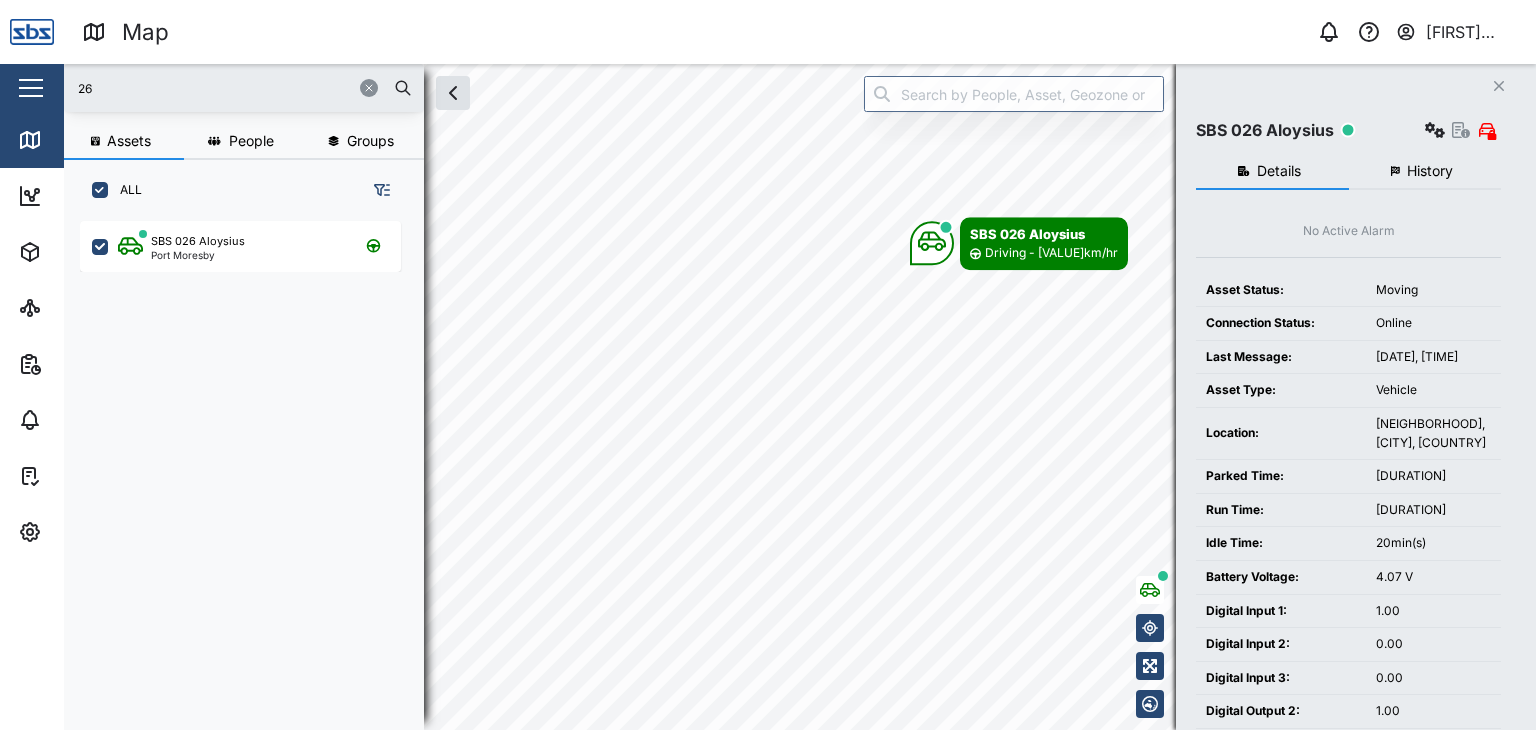 drag, startPoint x: 117, startPoint y: 98, endPoint x: 59, endPoint y: 81, distance: 60.440052 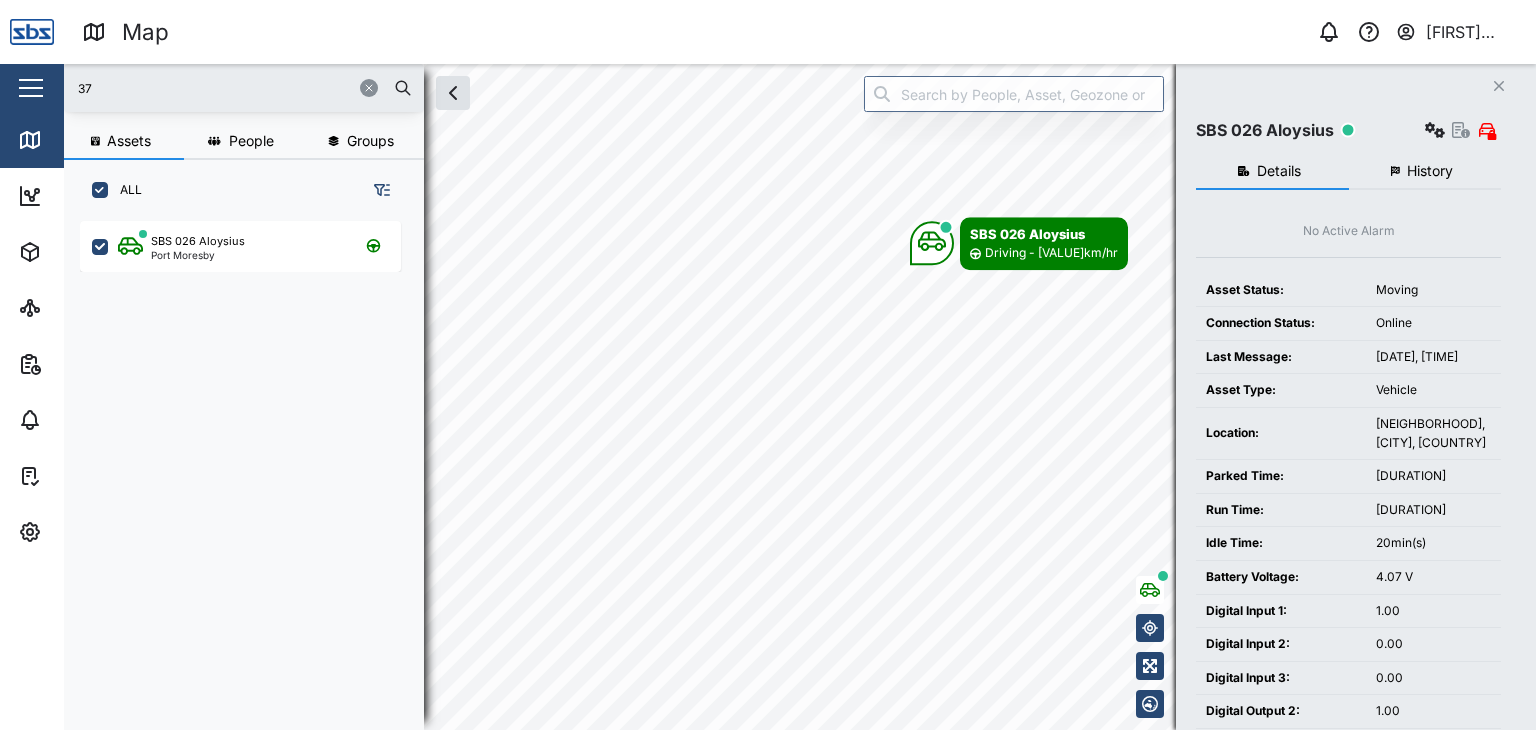 type on "37" 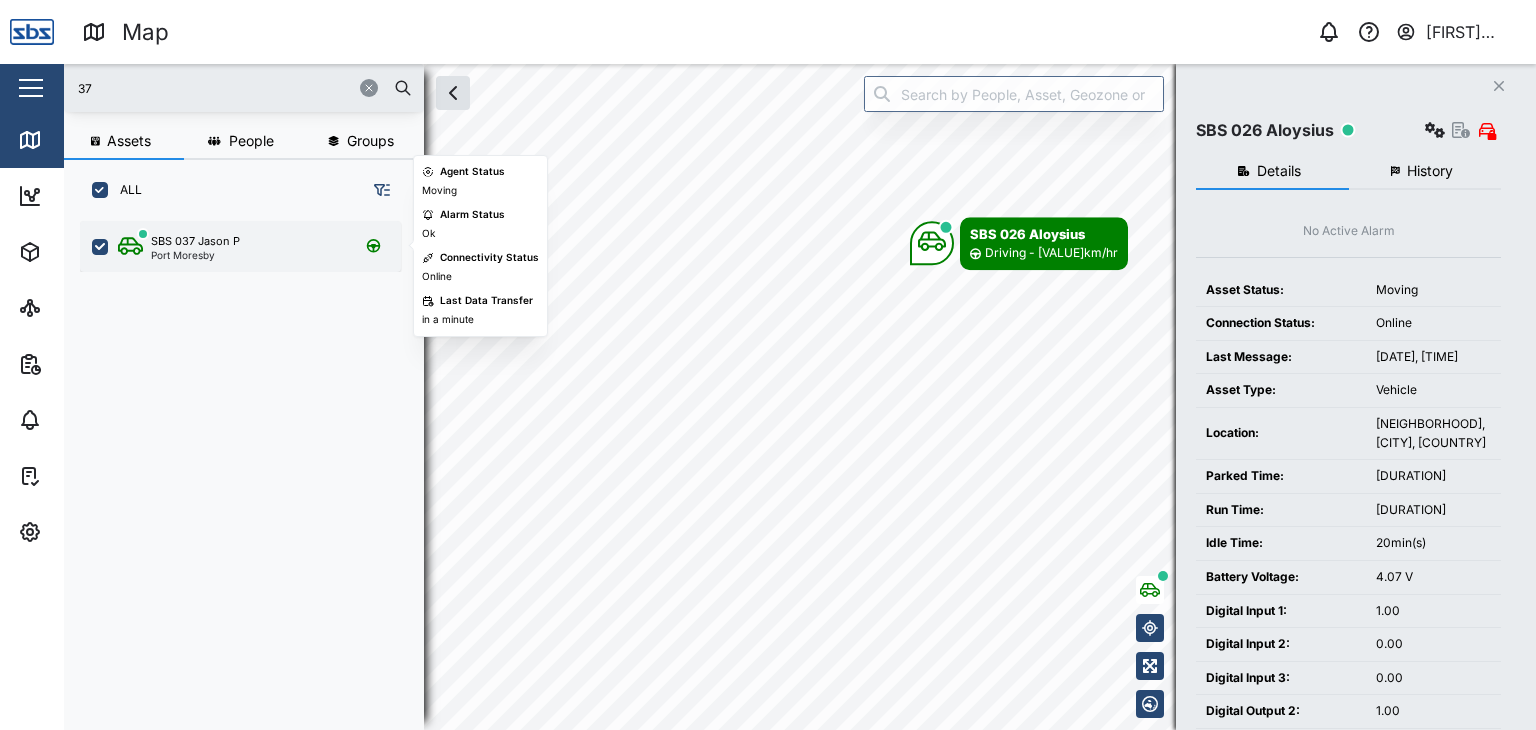 click on "Port Moresby" at bounding box center (195, 255) 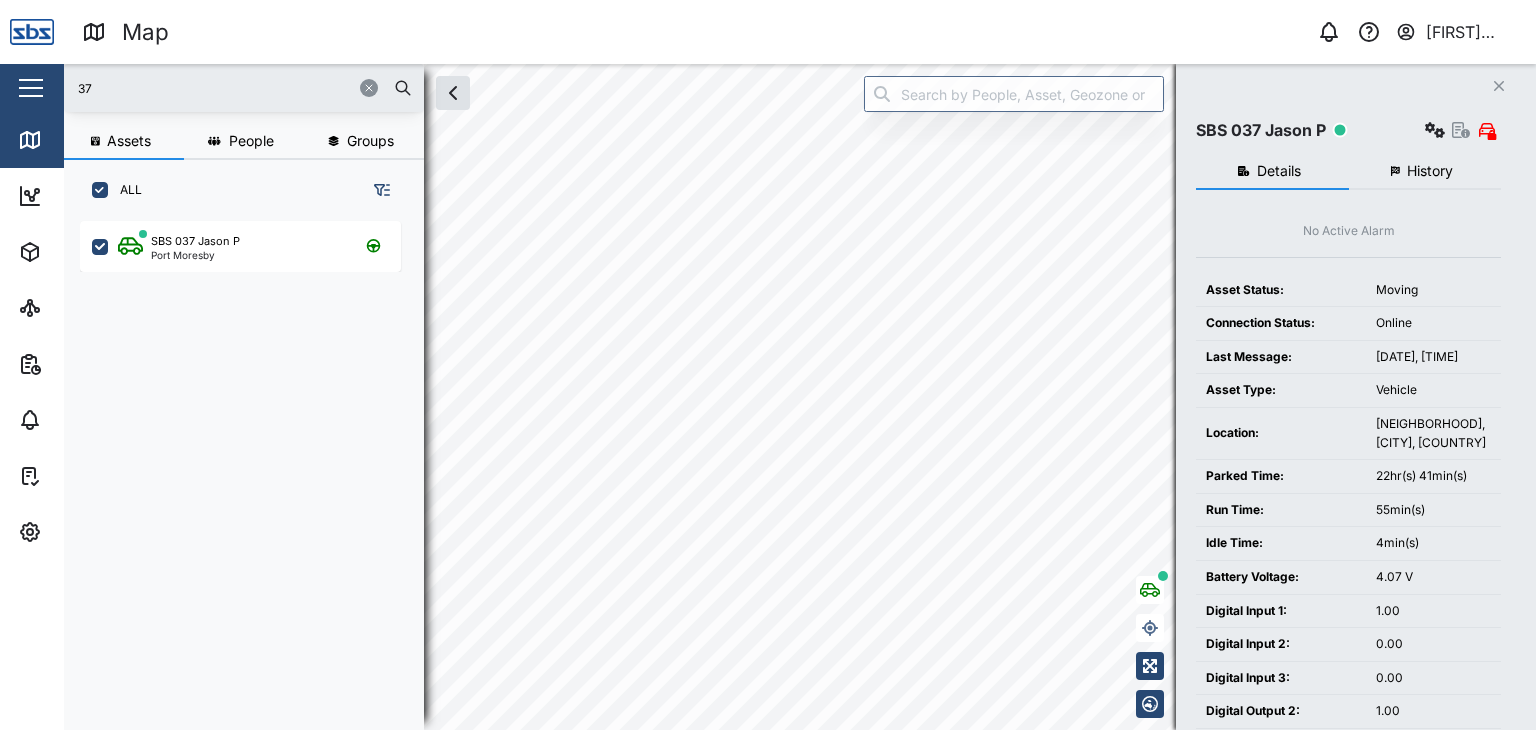 drag, startPoint x: 123, startPoint y: 89, endPoint x: 68, endPoint y: 83, distance: 55.326305 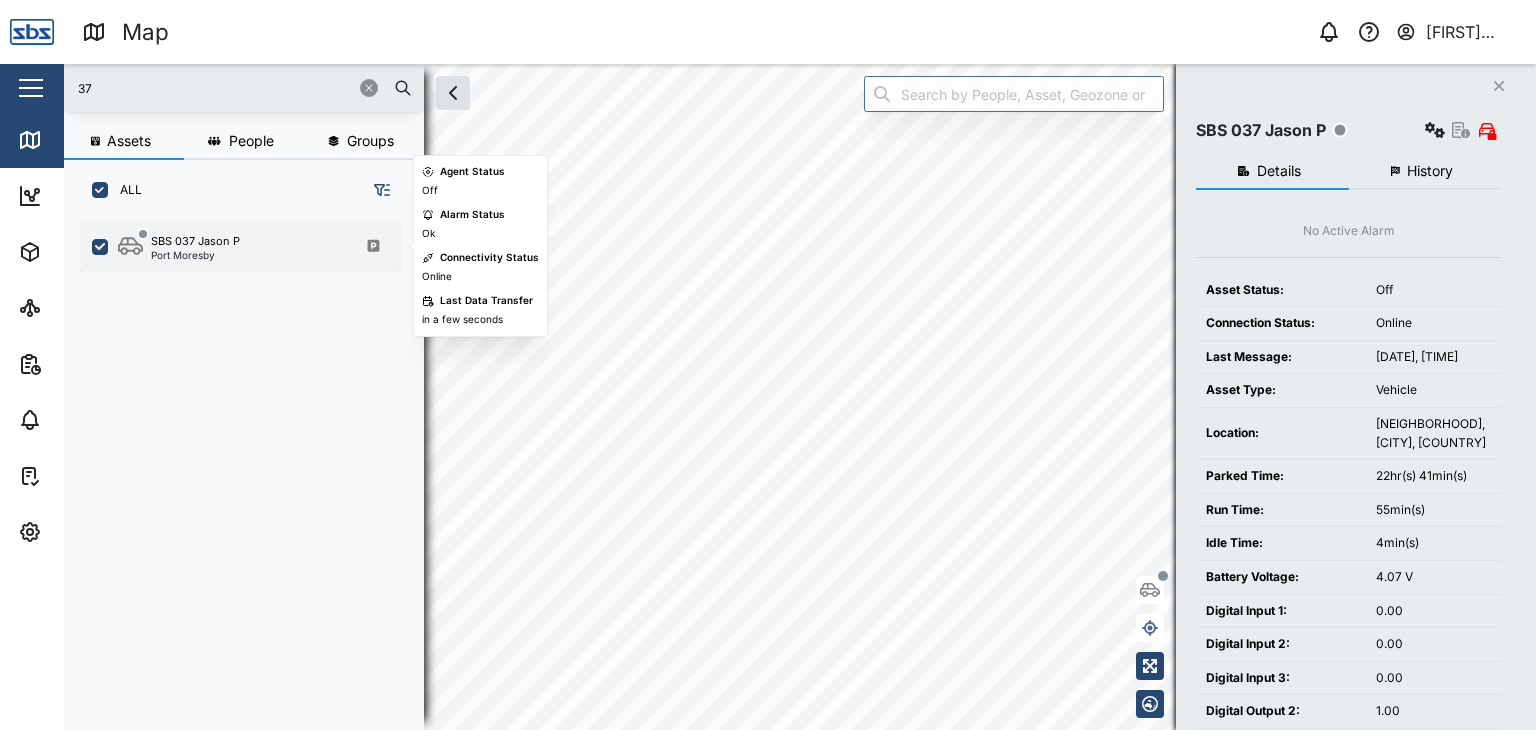 click on "Port Moresby" at bounding box center [195, 255] 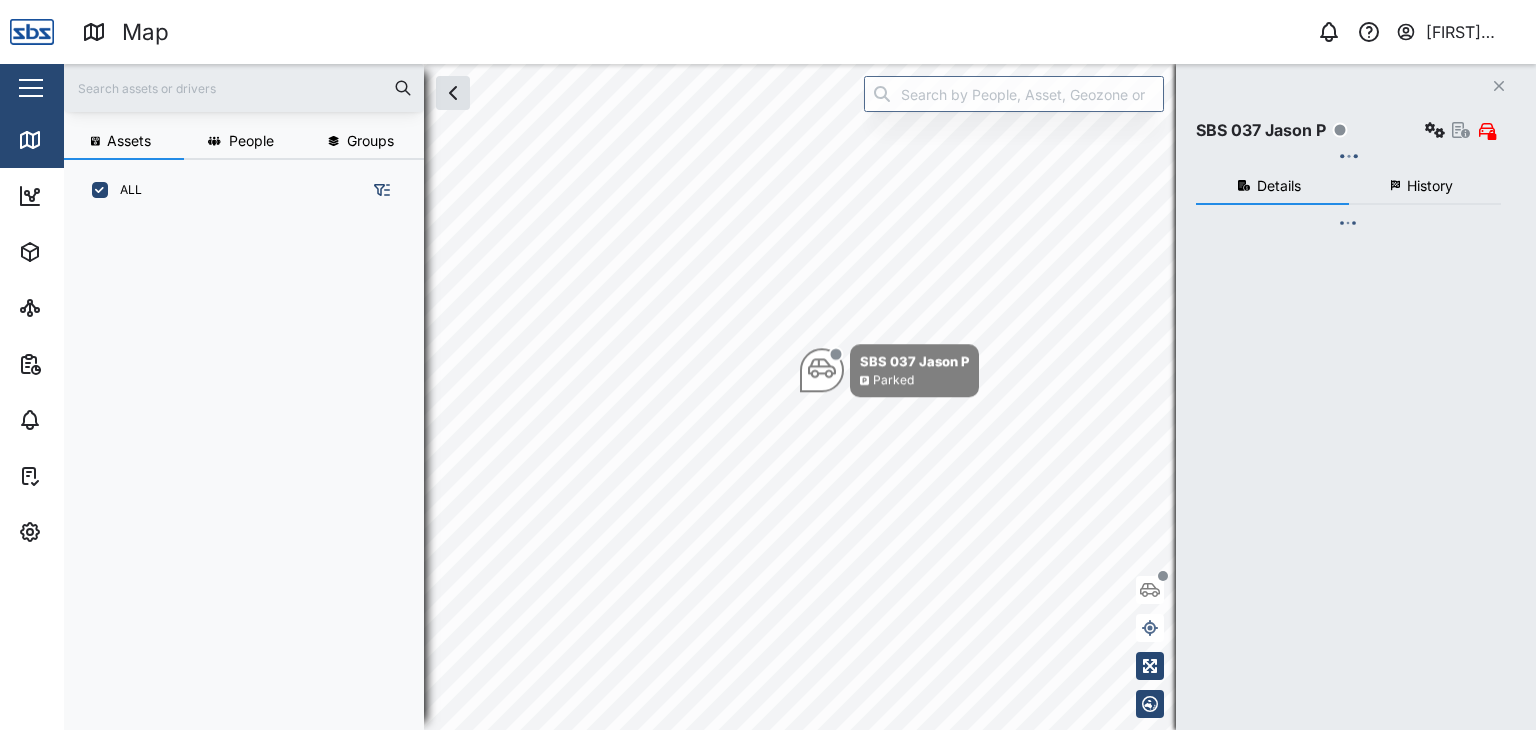 scroll, scrollTop: 0, scrollLeft: 0, axis: both 